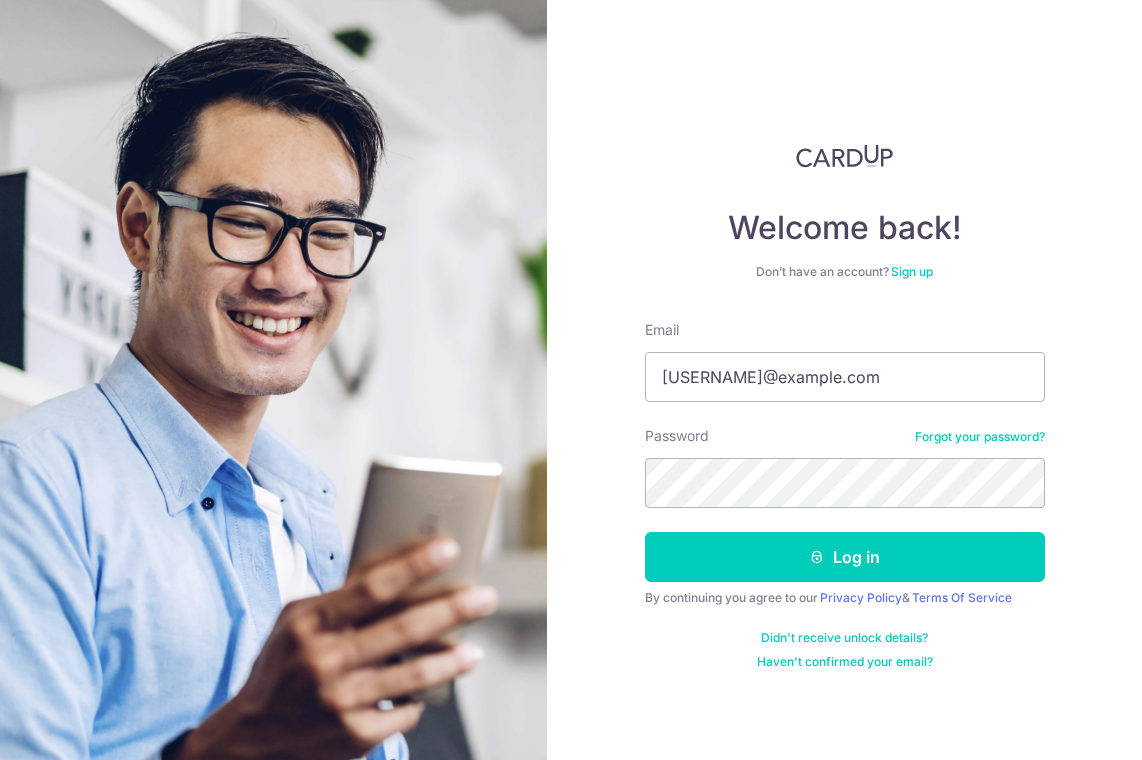 scroll, scrollTop: 0, scrollLeft: 0, axis: both 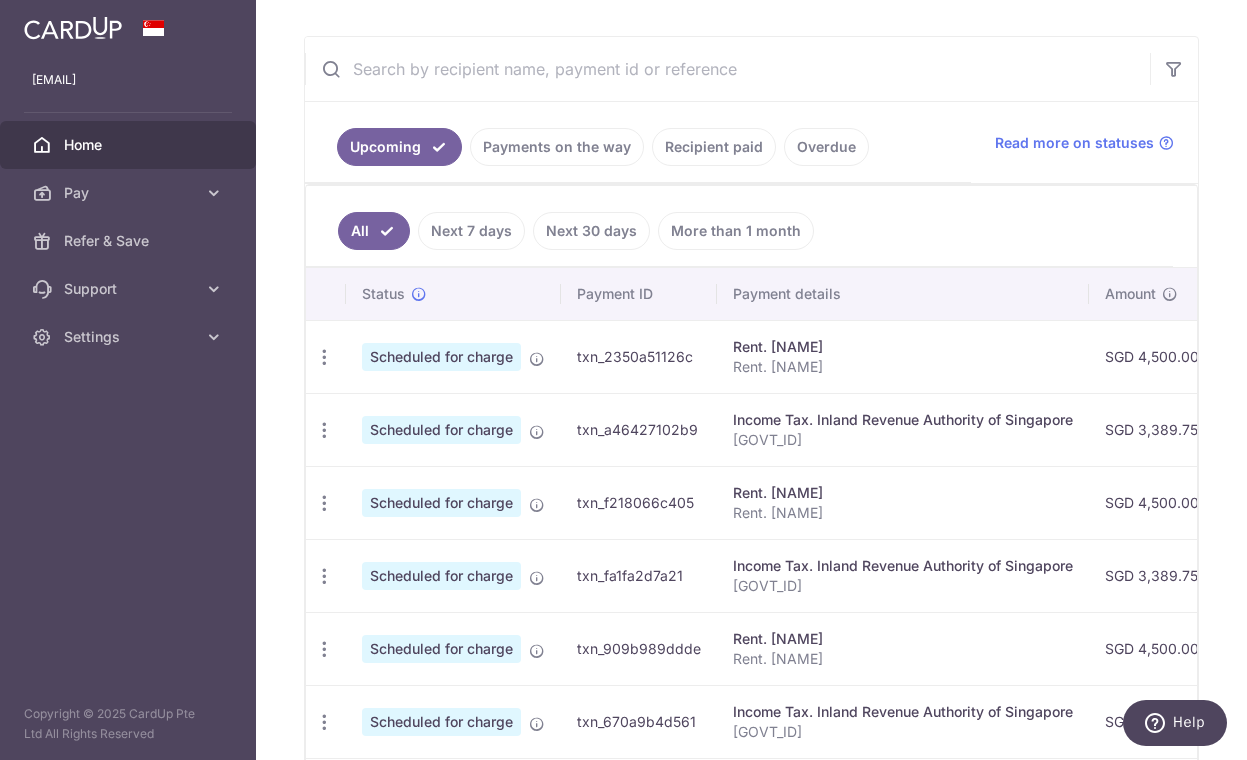 click on "Income Tax. Inland Revenue Authority of Singapore" at bounding box center [903, 420] 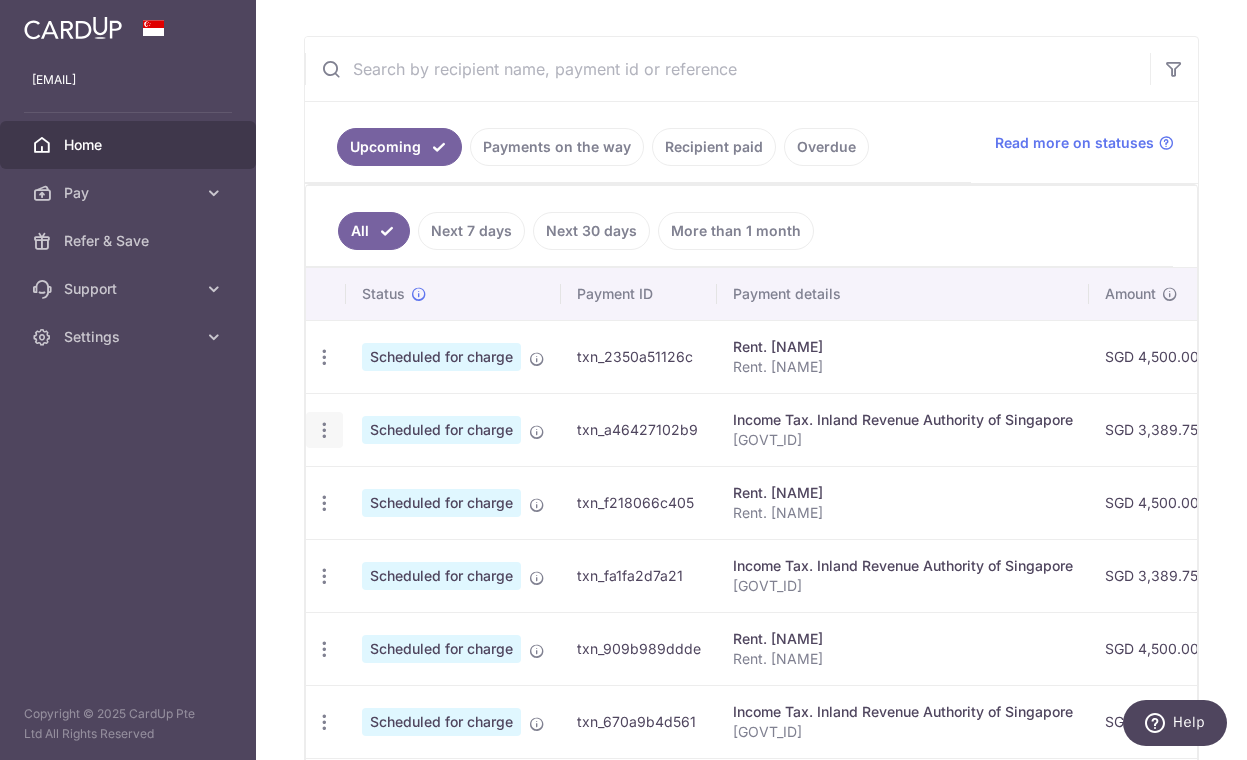 click at bounding box center (324, 357) 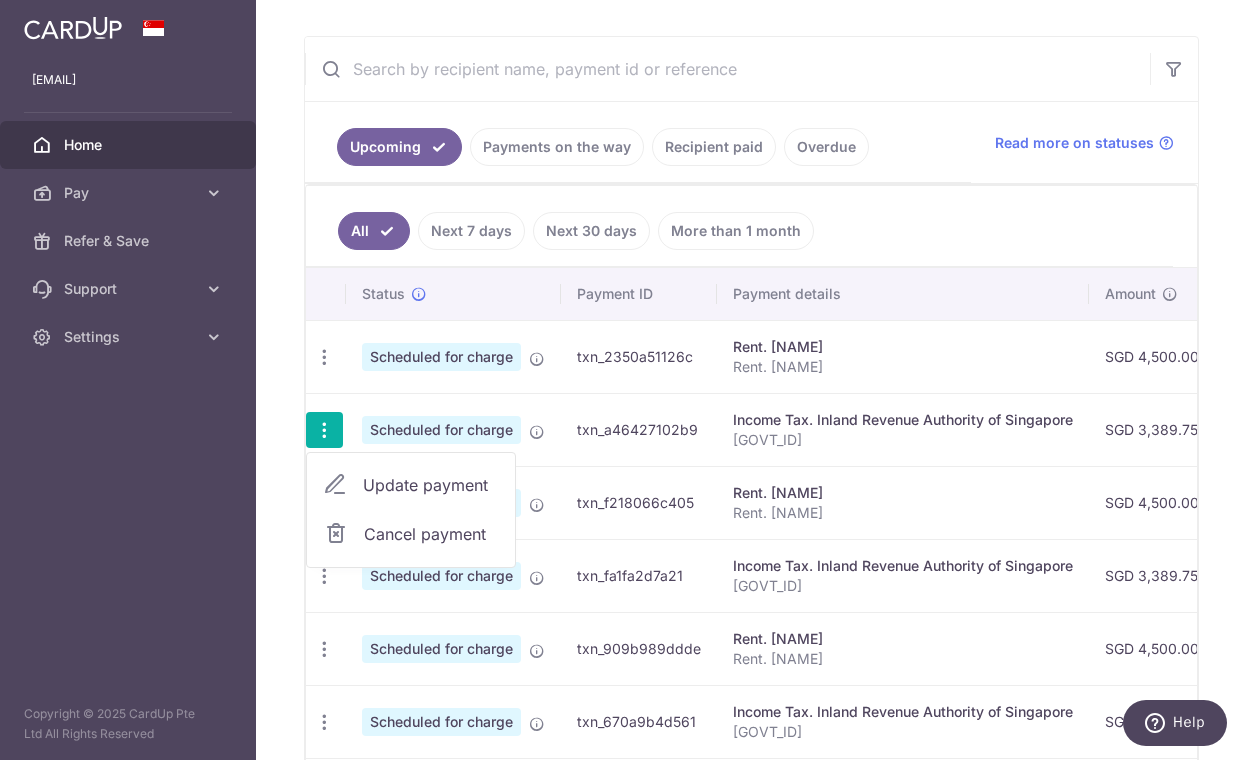 click on "Update payment" at bounding box center [431, 485] 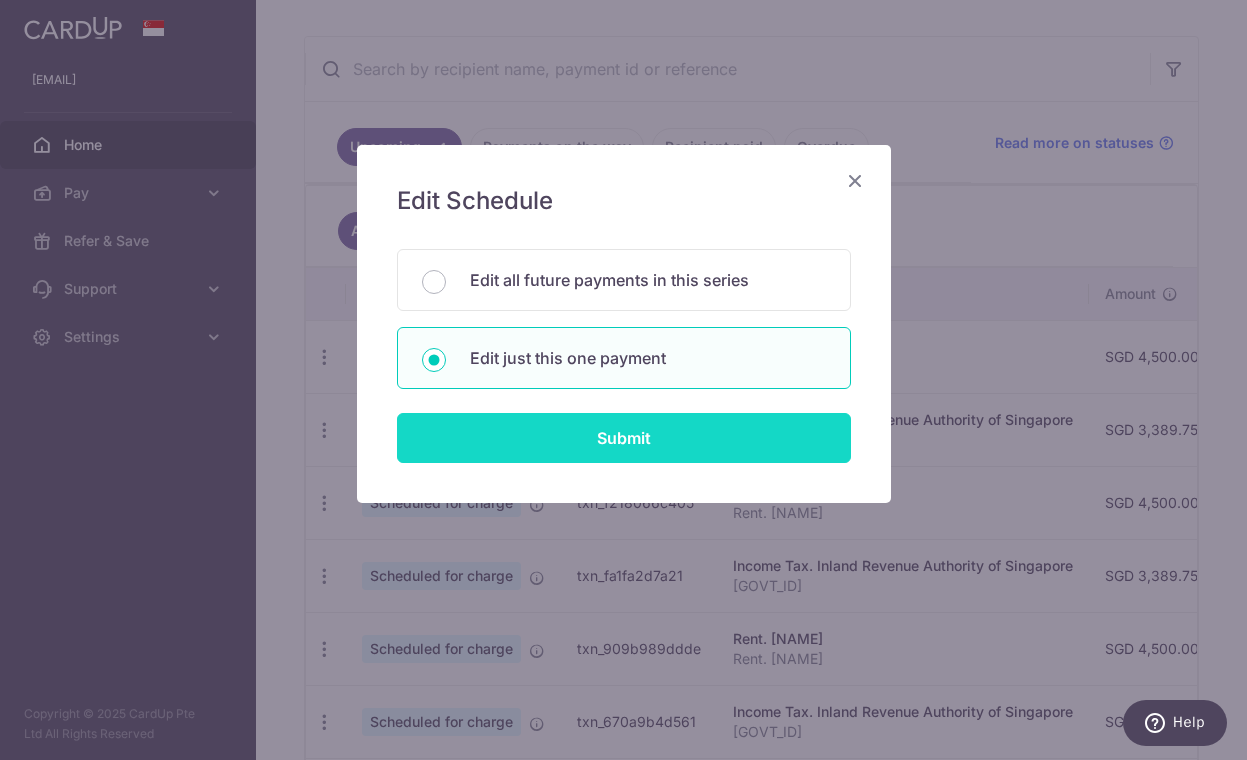 click on "Submit" at bounding box center (624, 438) 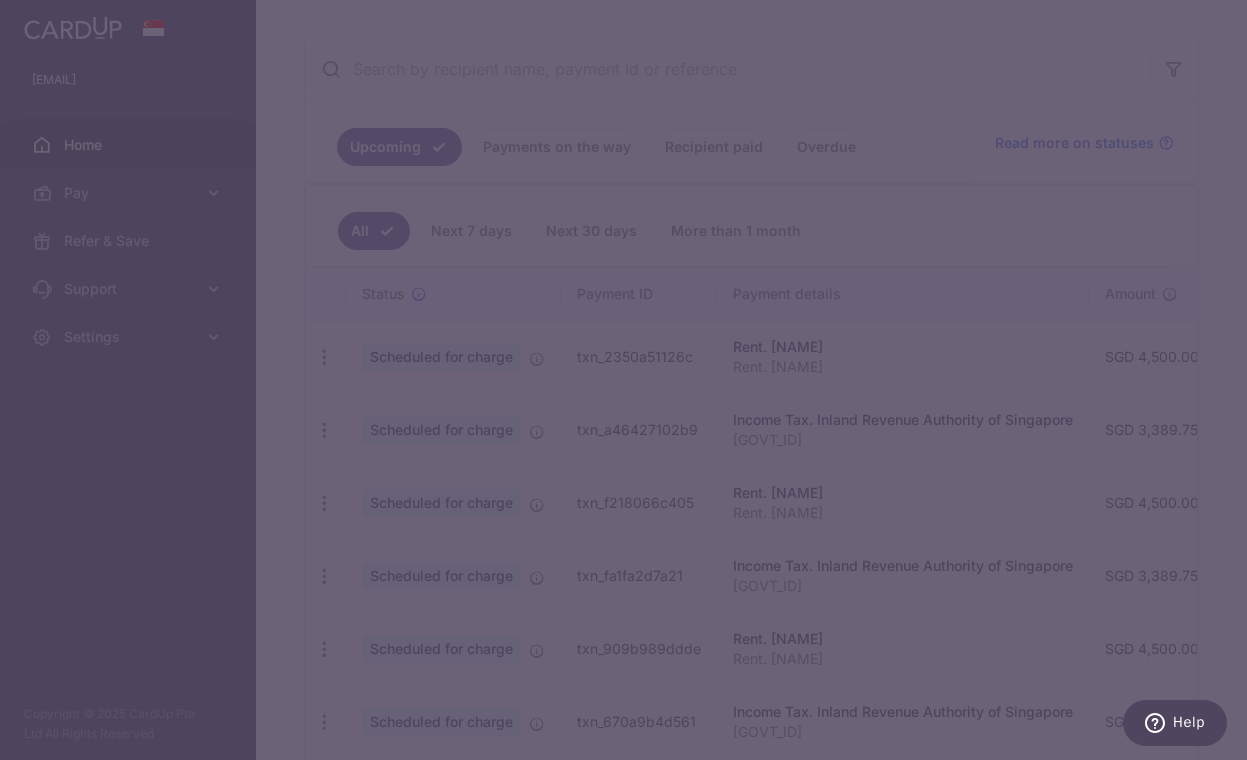 type on "VTAX25R" 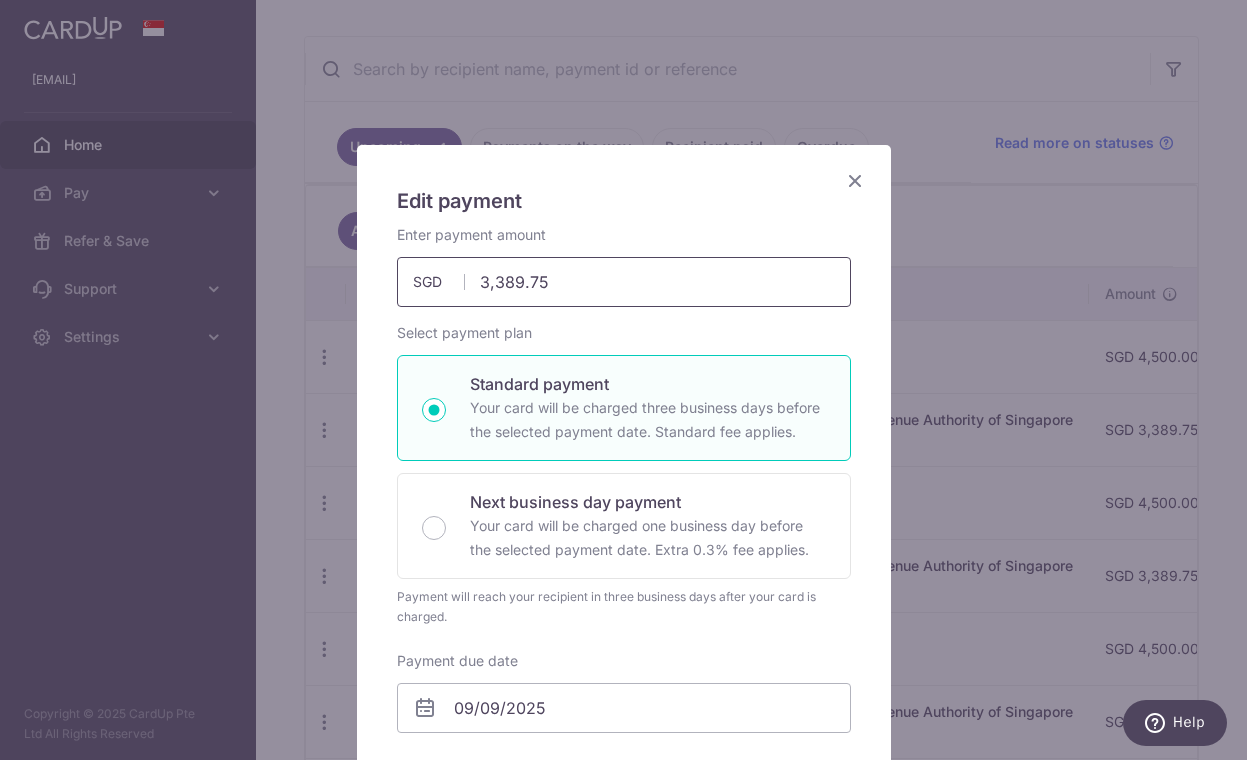 click on "3,389.75" at bounding box center (624, 282) 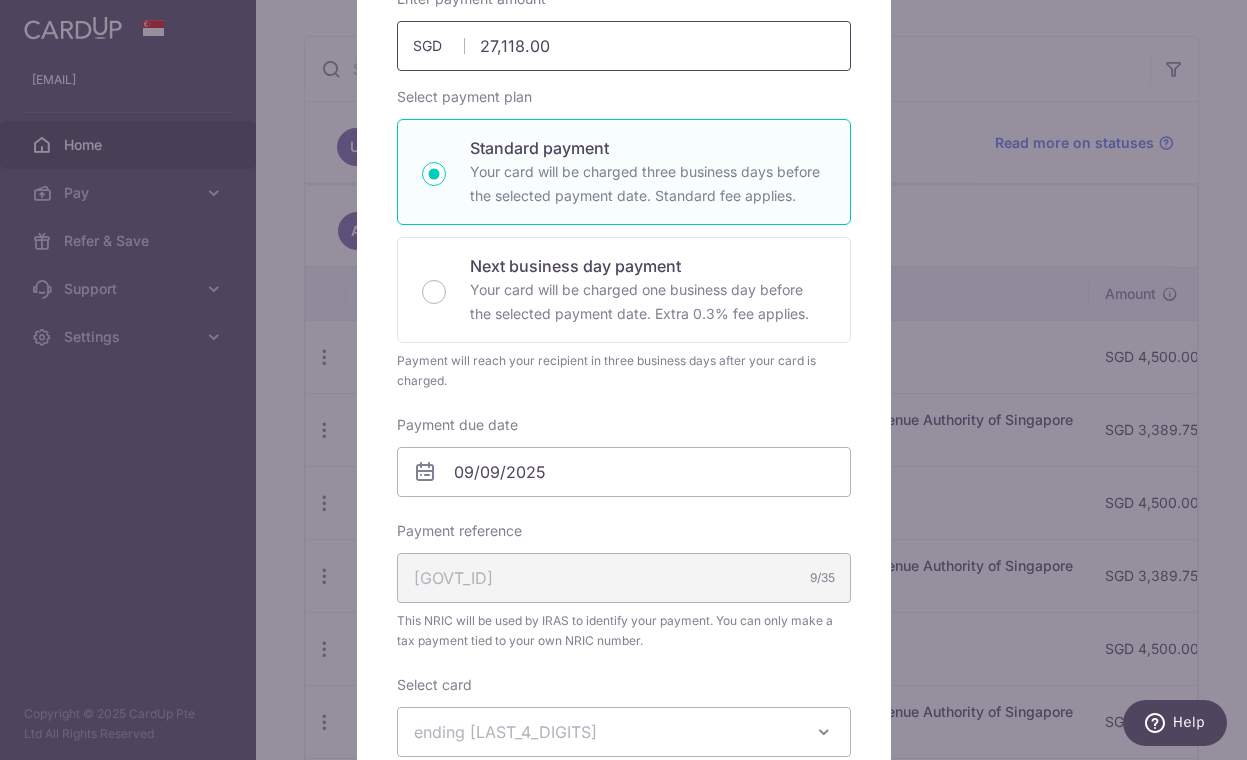 scroll, scrollTop: 271, scrollLeft: 0, axis: vertical 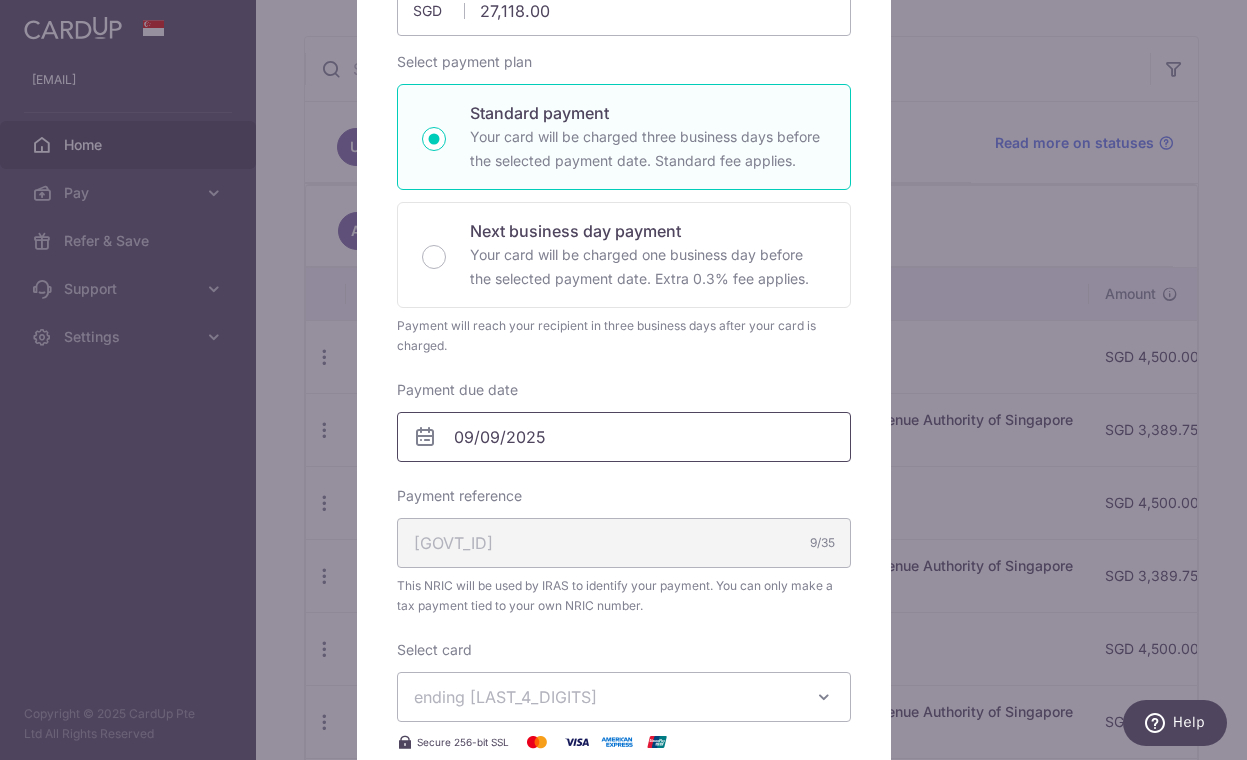 type on "27,118.00" 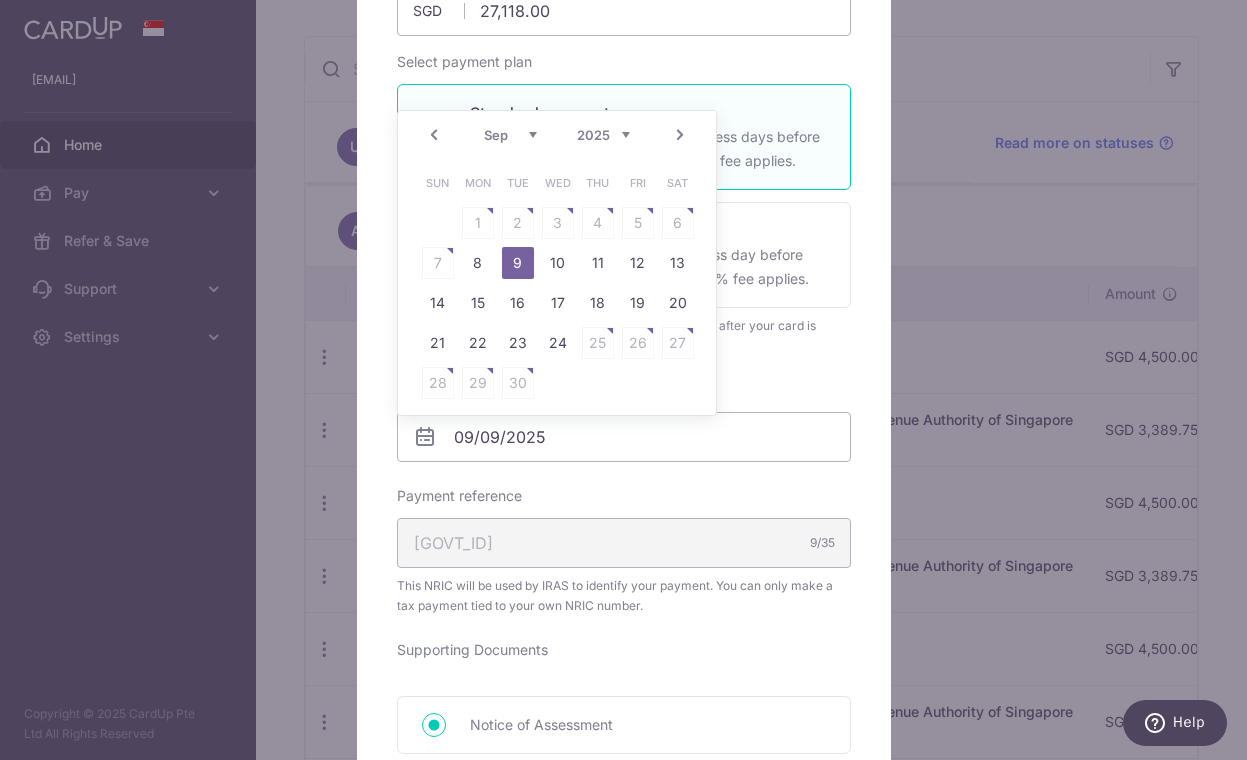 click on "Prev" at bounding box center (434, 135) 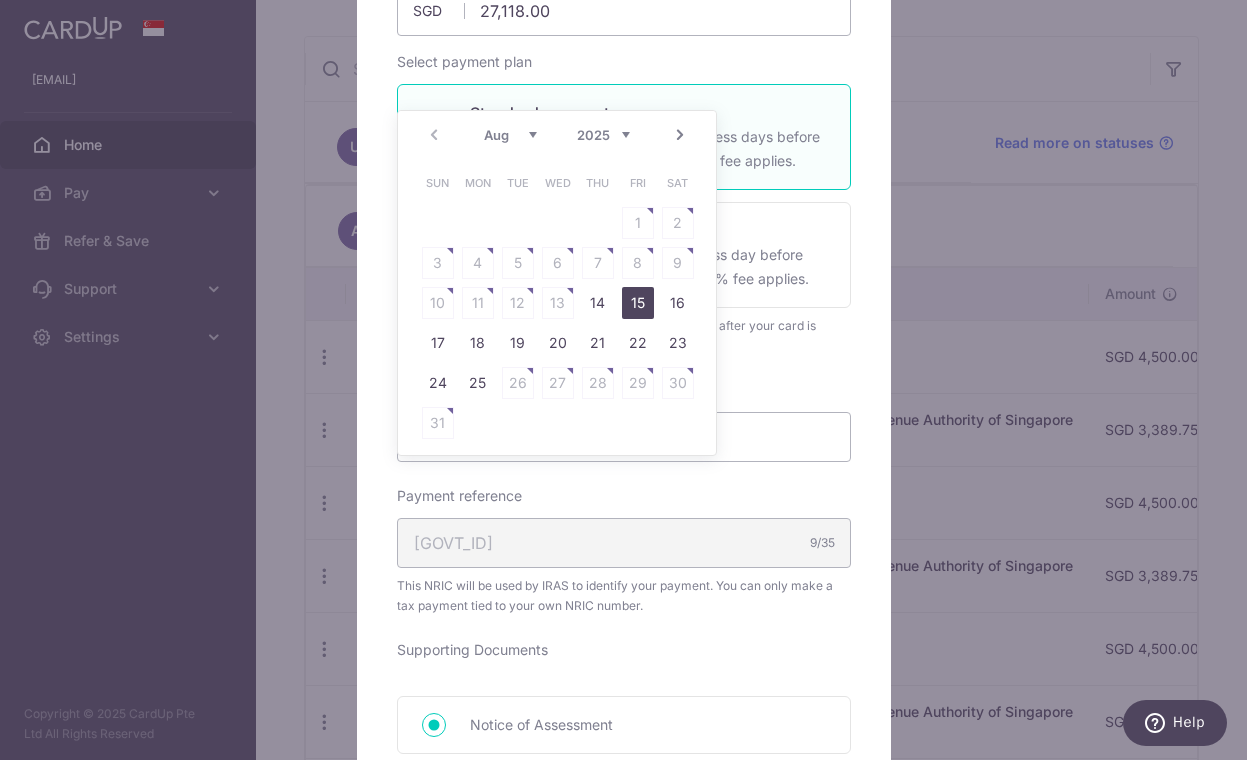 click on "15" at bounding box center [638, 303] 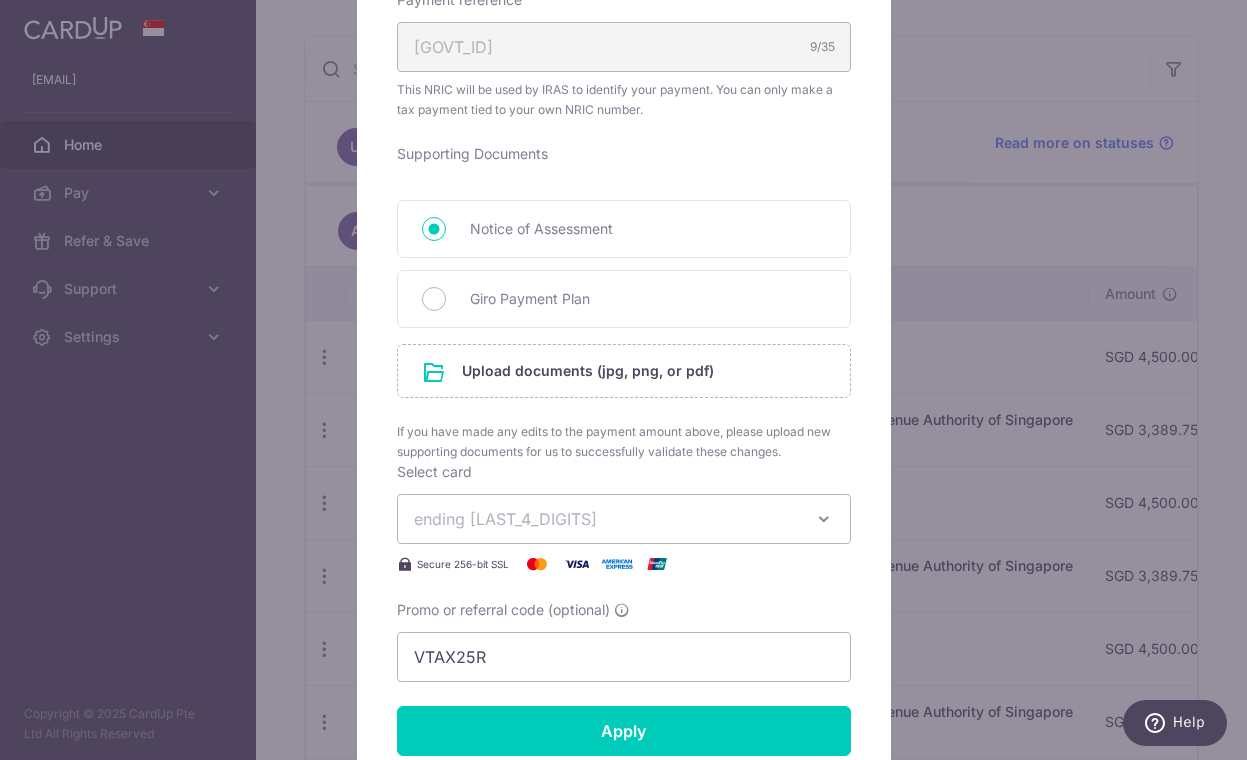 scroll, scrollTop: 856, scrollLeft: 0, axis: vertical 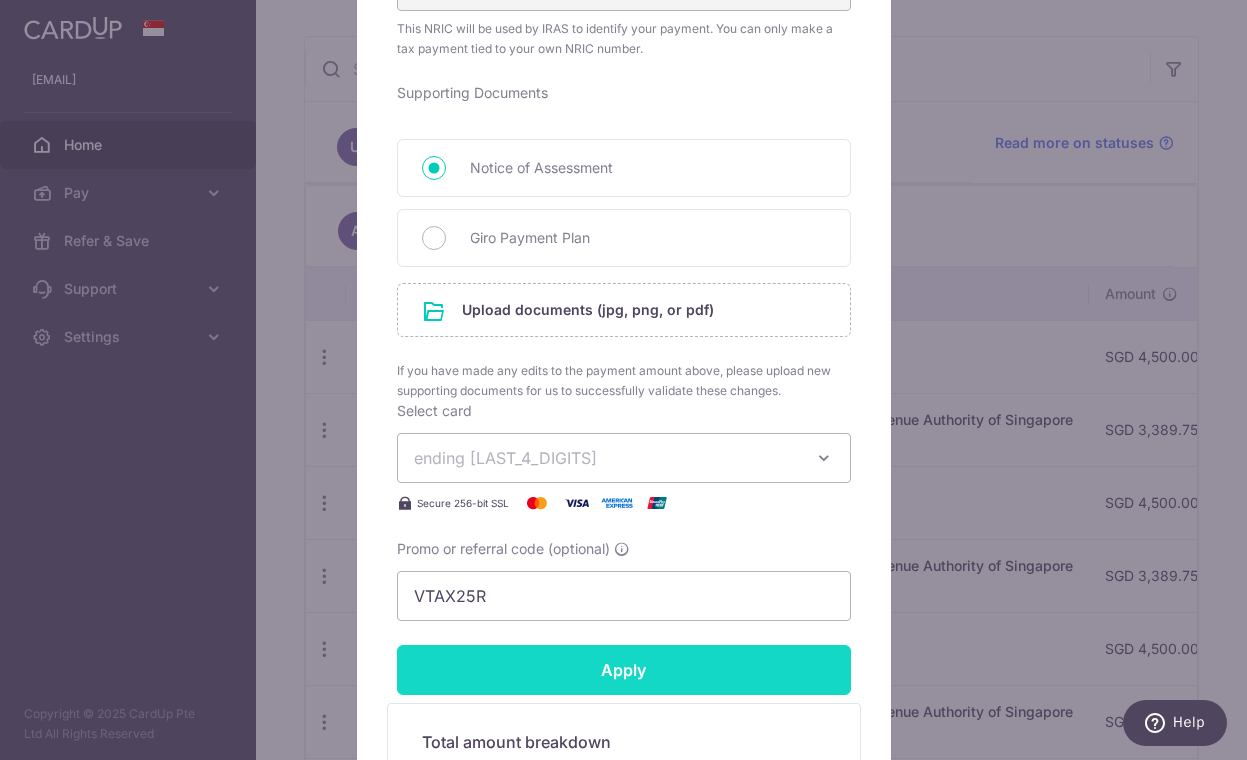 click on "Apply" at bounding box center [624, 670] 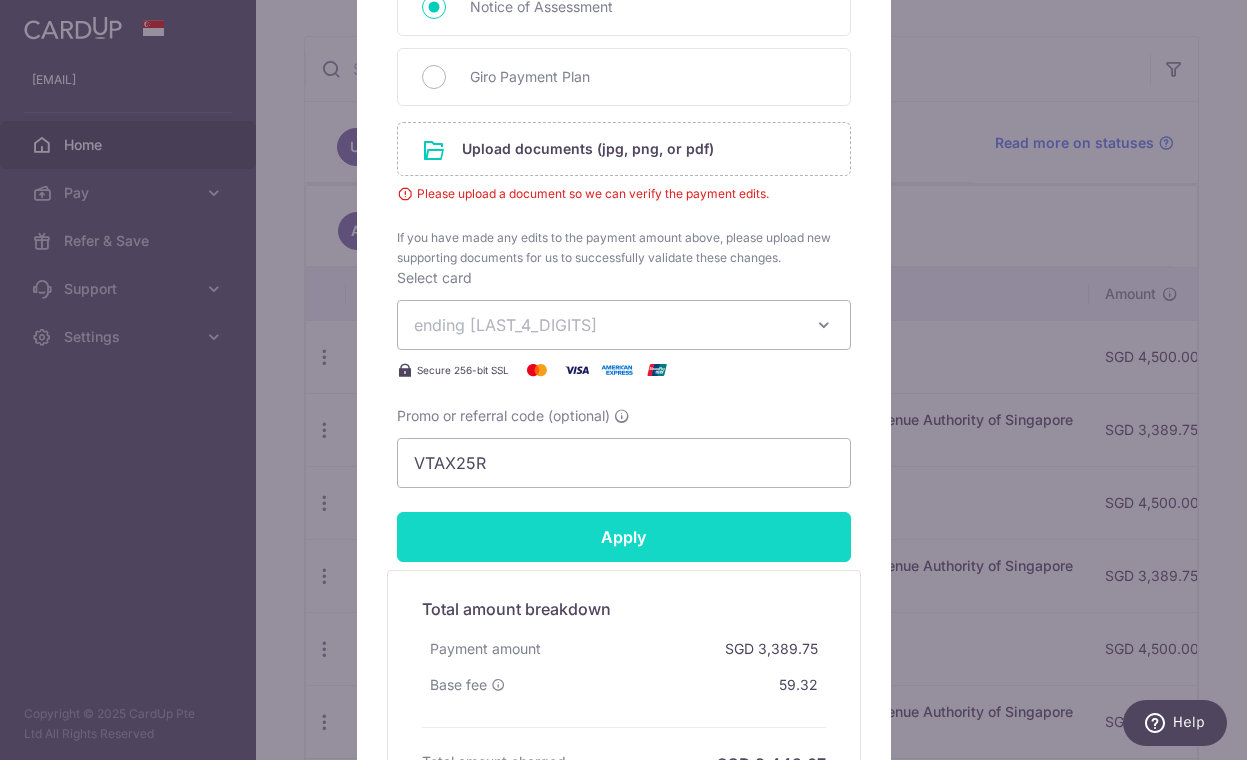 scroll, scrollTop: 921, scrollLeft: 0, axis: vertical 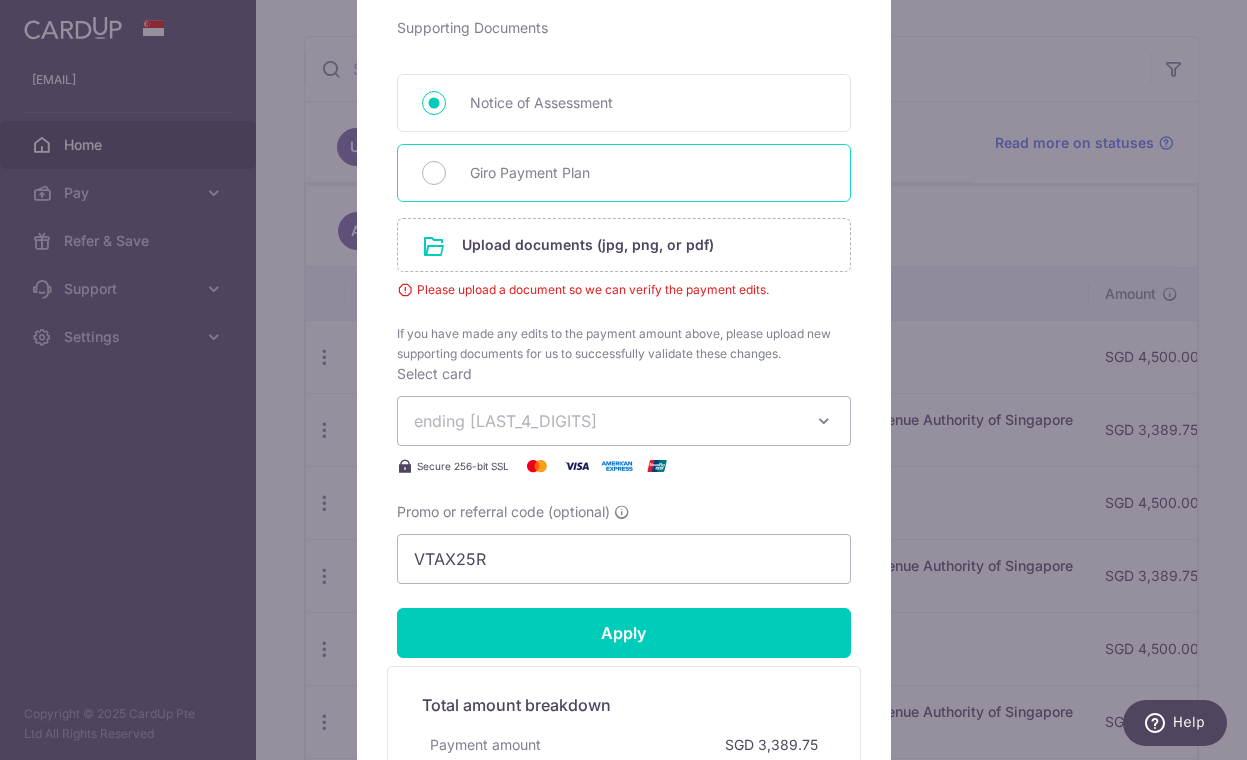click on "Giro Payment Plan" at bounding box center [648, 173] 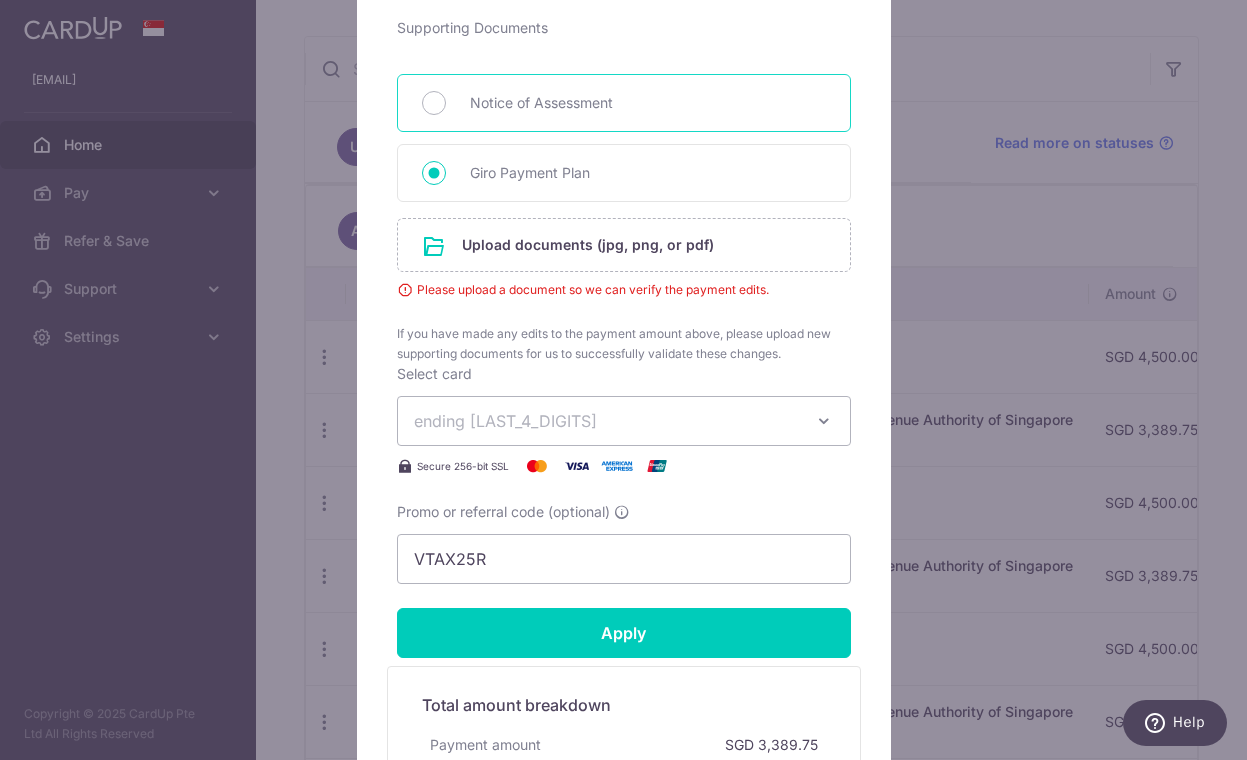click on "Notice of Assessment" at bounding box center [648, 103] 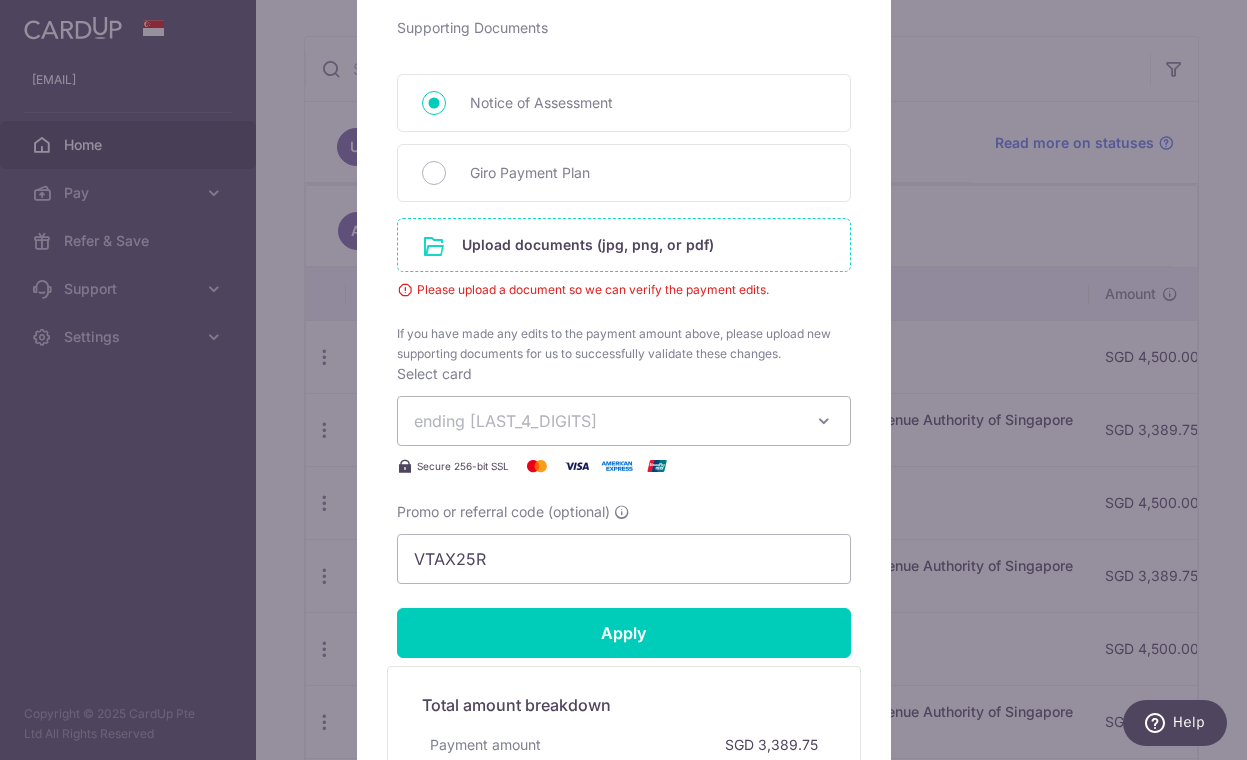 click at bounding box center (624, 245) 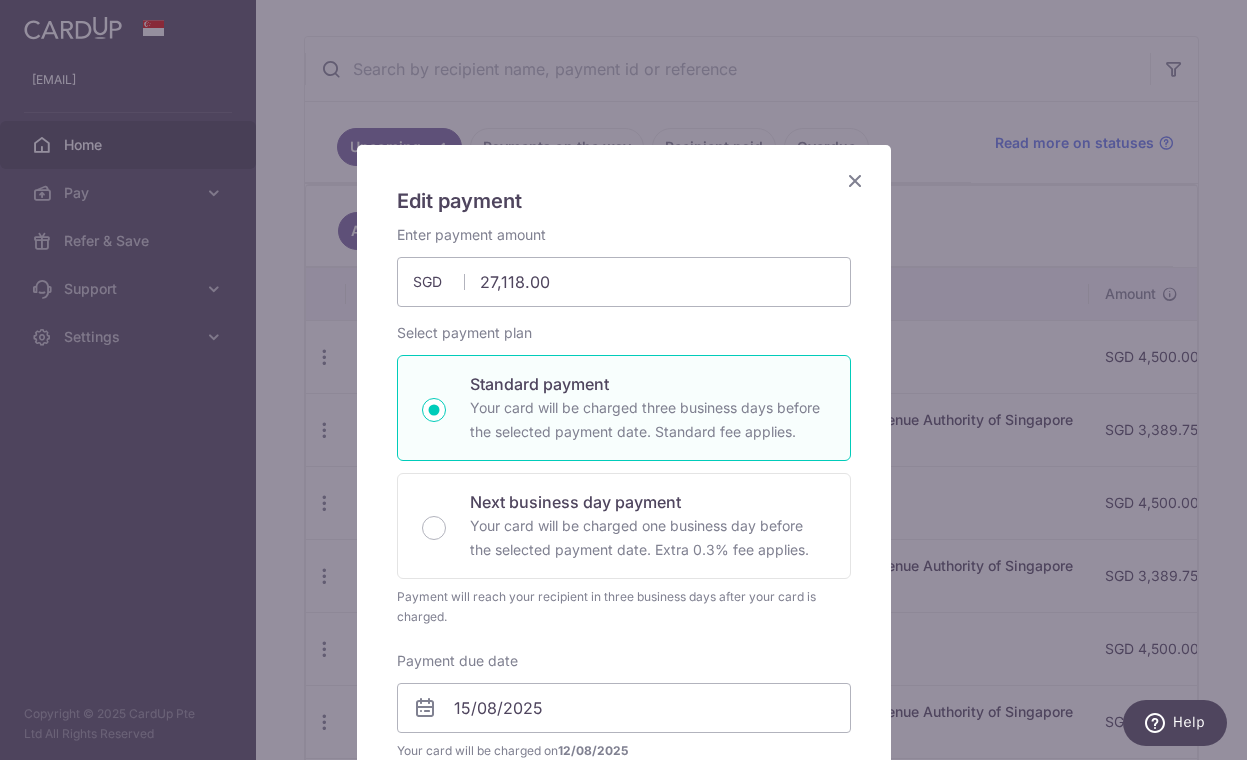 scroll, scrollTop: 1331, scrollLeft: 0, axis: vertical 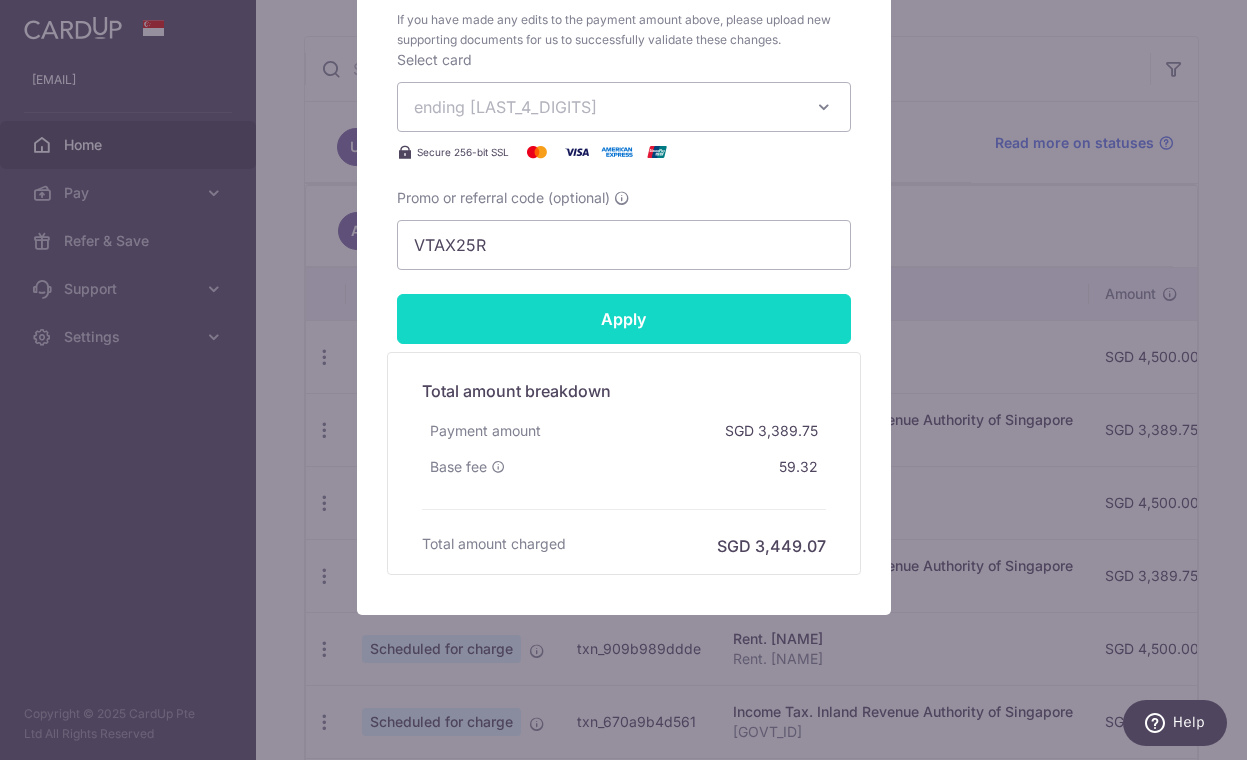 click on "Apply" at bounding box center [624, 319] 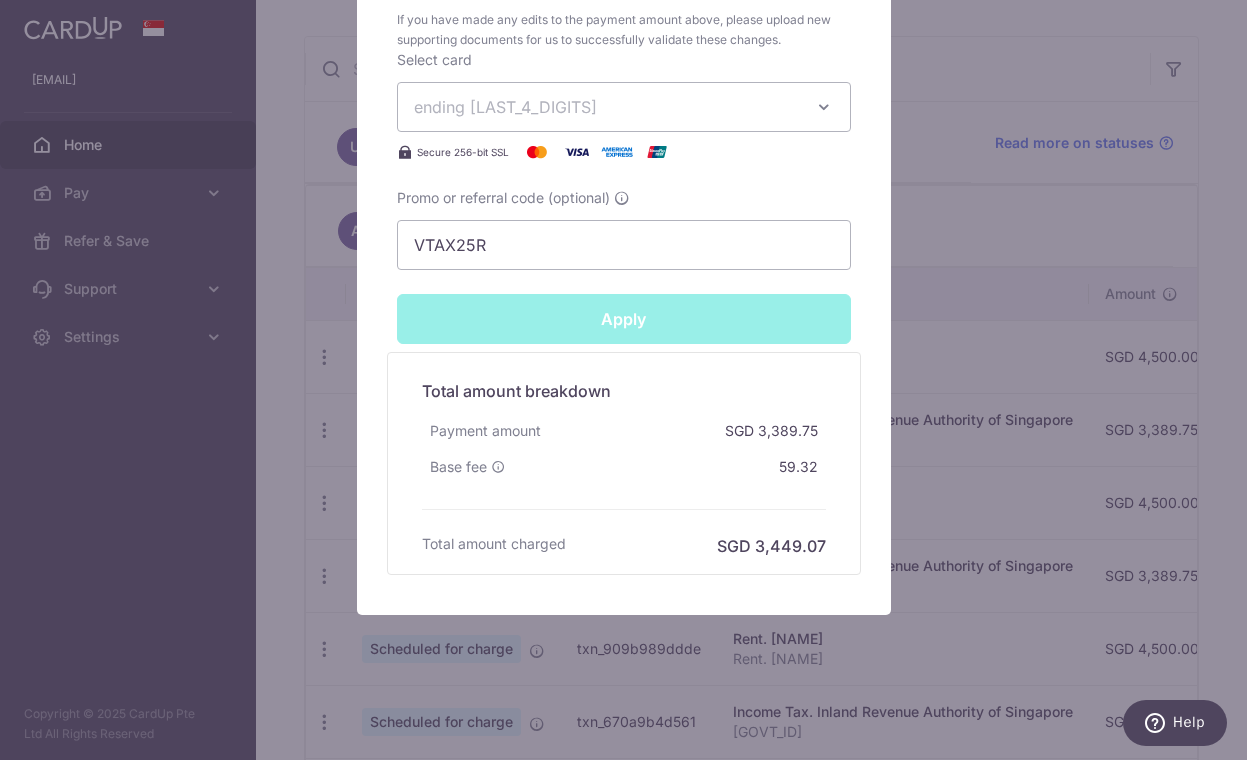 type on "Successfully Applied" 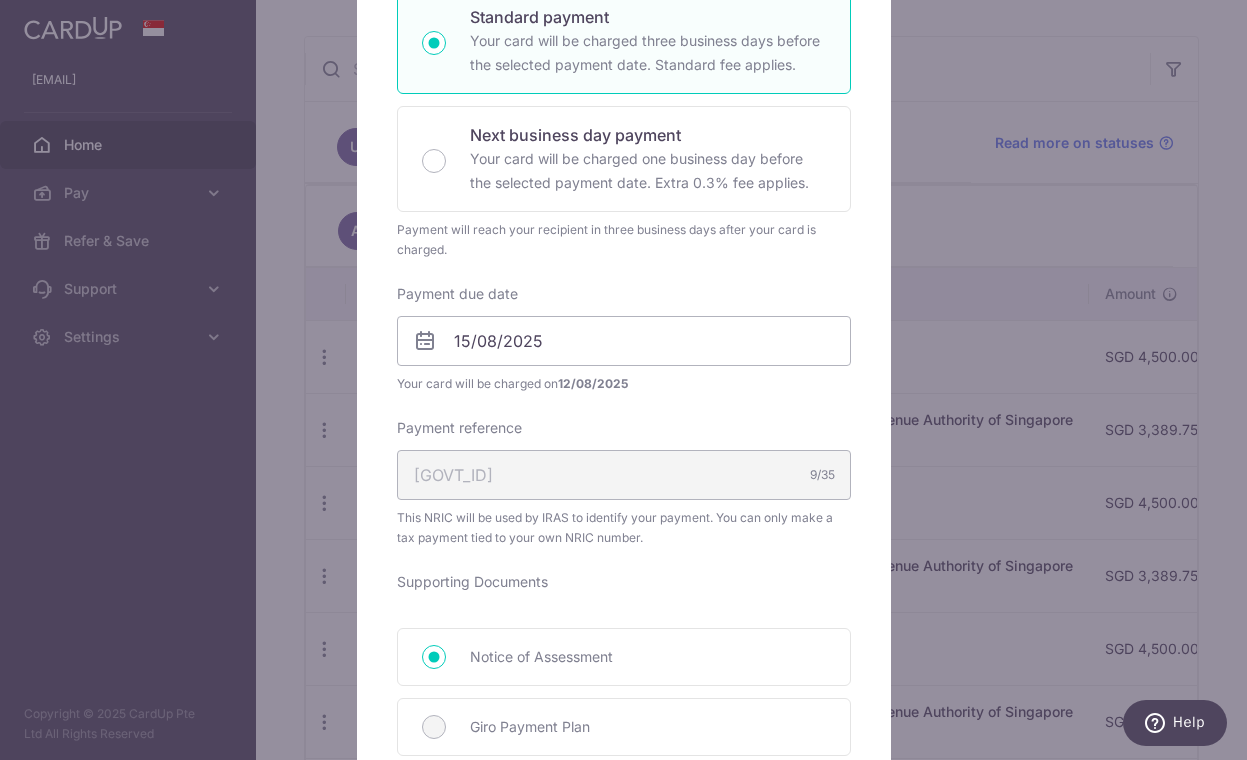 scroll, scrollTop: 0, scrollLeft: 0, axis: both 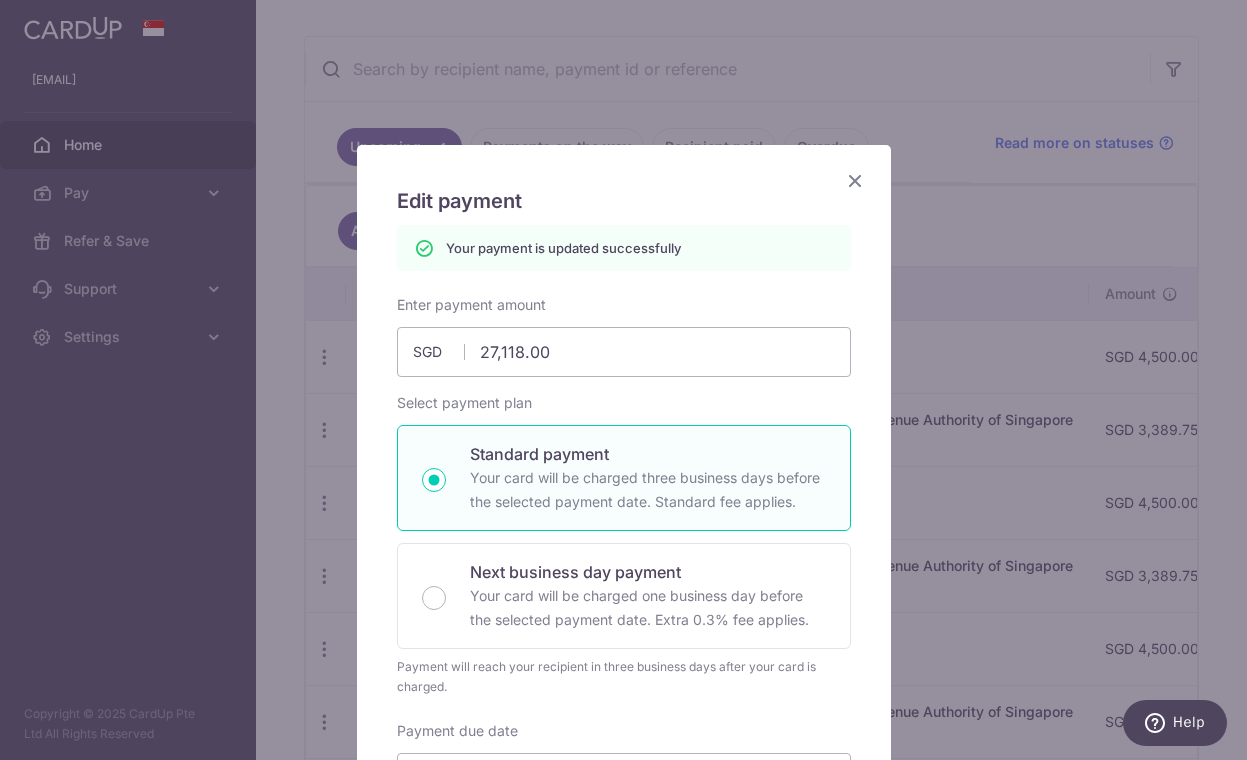 click on "Edit payment
By clicking apply,  you will make changes to all   payments to  Inland Revenue Authority of Singapore  scheduled from
.
By clicking below, you confirm you are editing this payment to  Inland Revenue Authority of Singapore  on
09/09/2025 .
Your payment is updated successfully" at bounding box center (624, 1075) 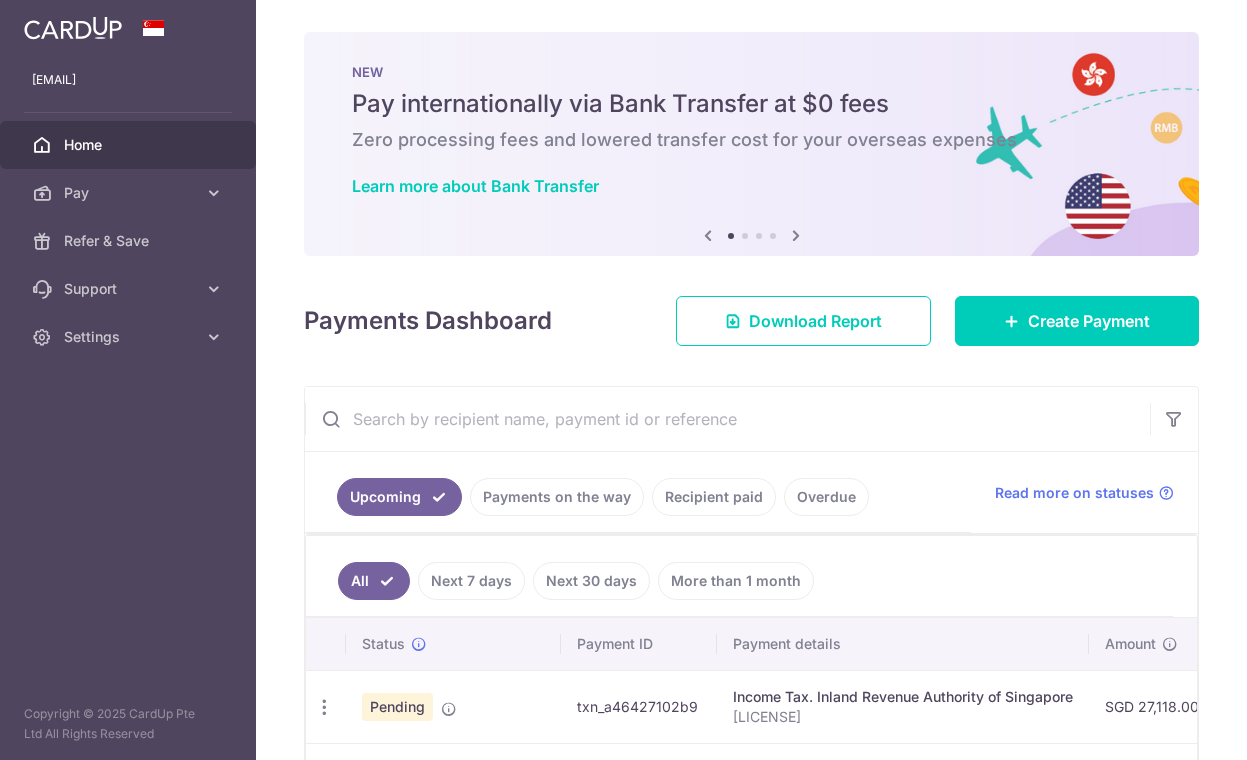 scroll, scrollTop: 0, scrollLeft: 0, axis: both 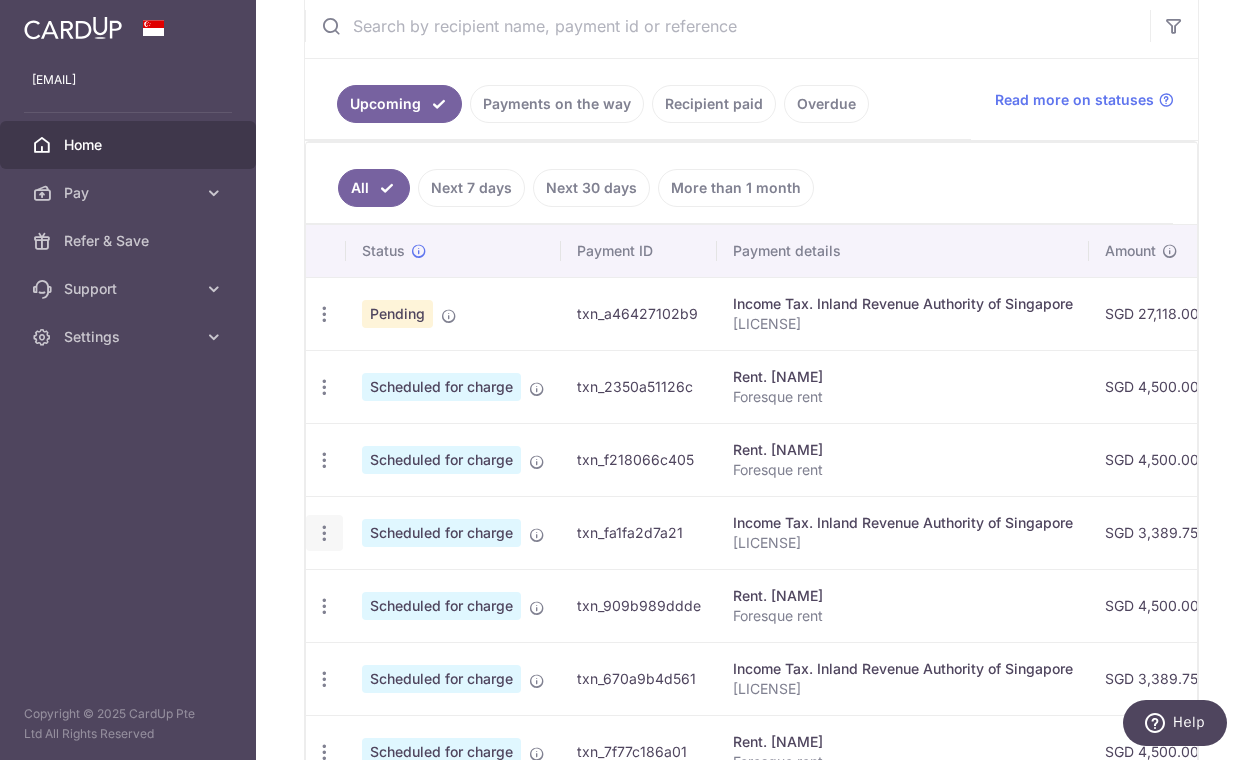 click at bounding box center (324, 314) 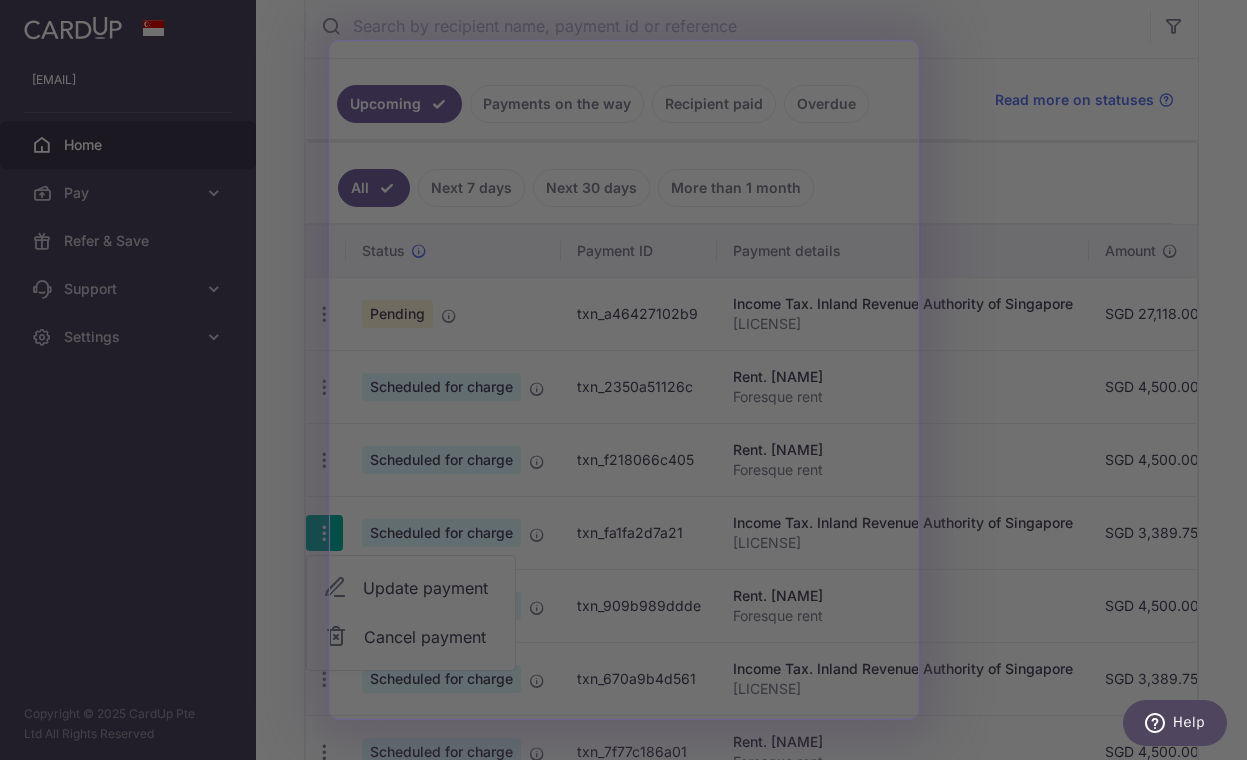 click at bounding box center [629, 384] 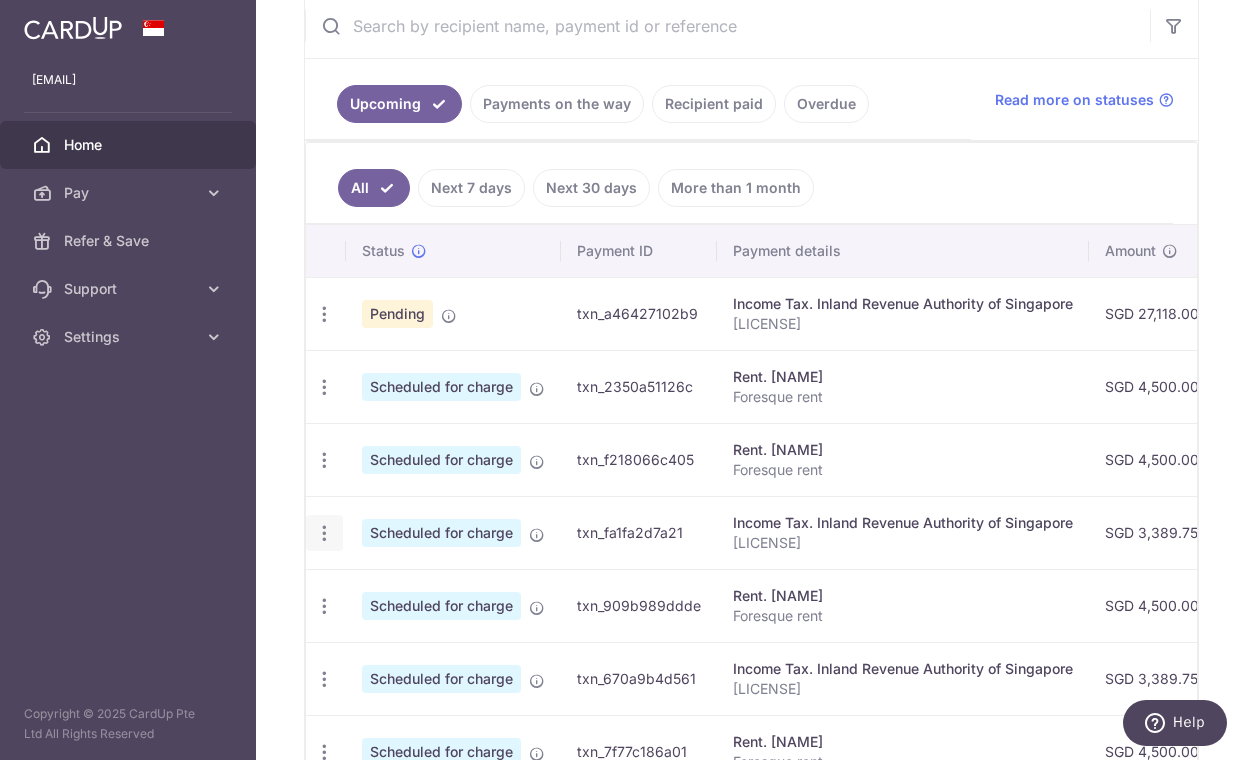 click at bounding box center (324, 314) 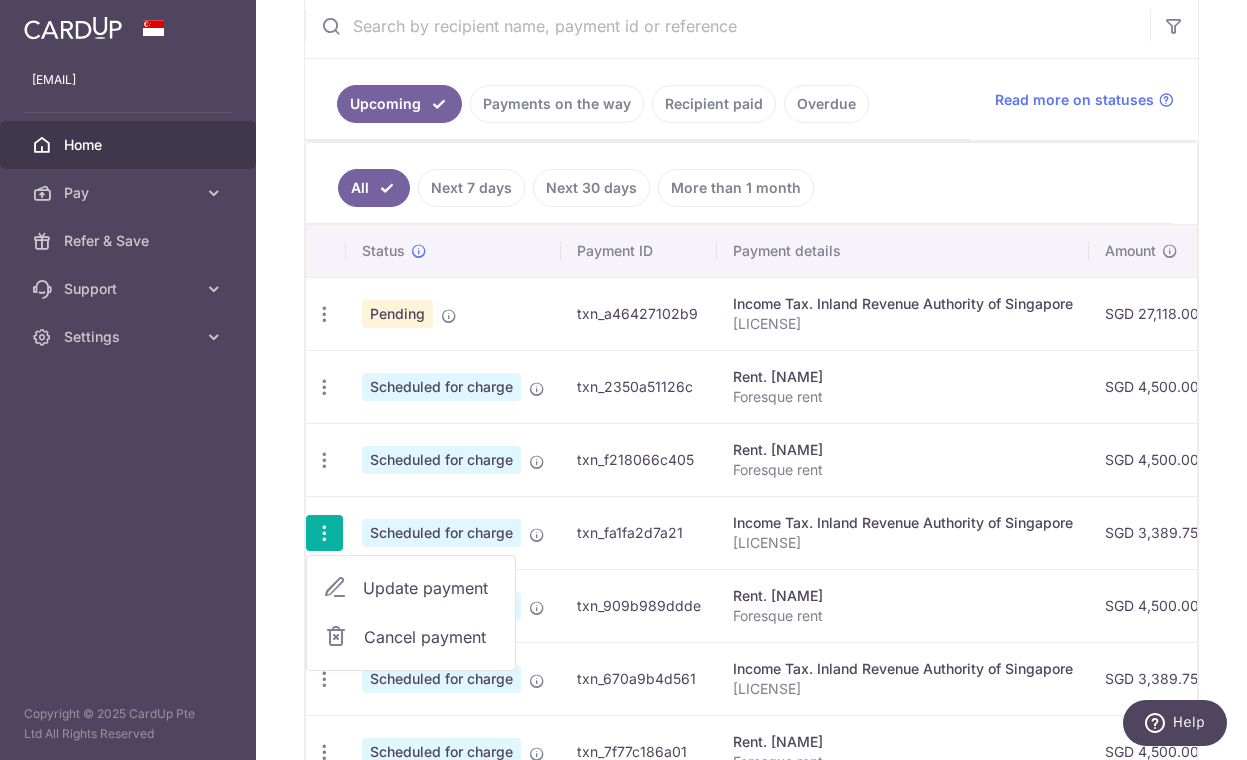 click on "Cancel payment" at bounding box center (411, 637) 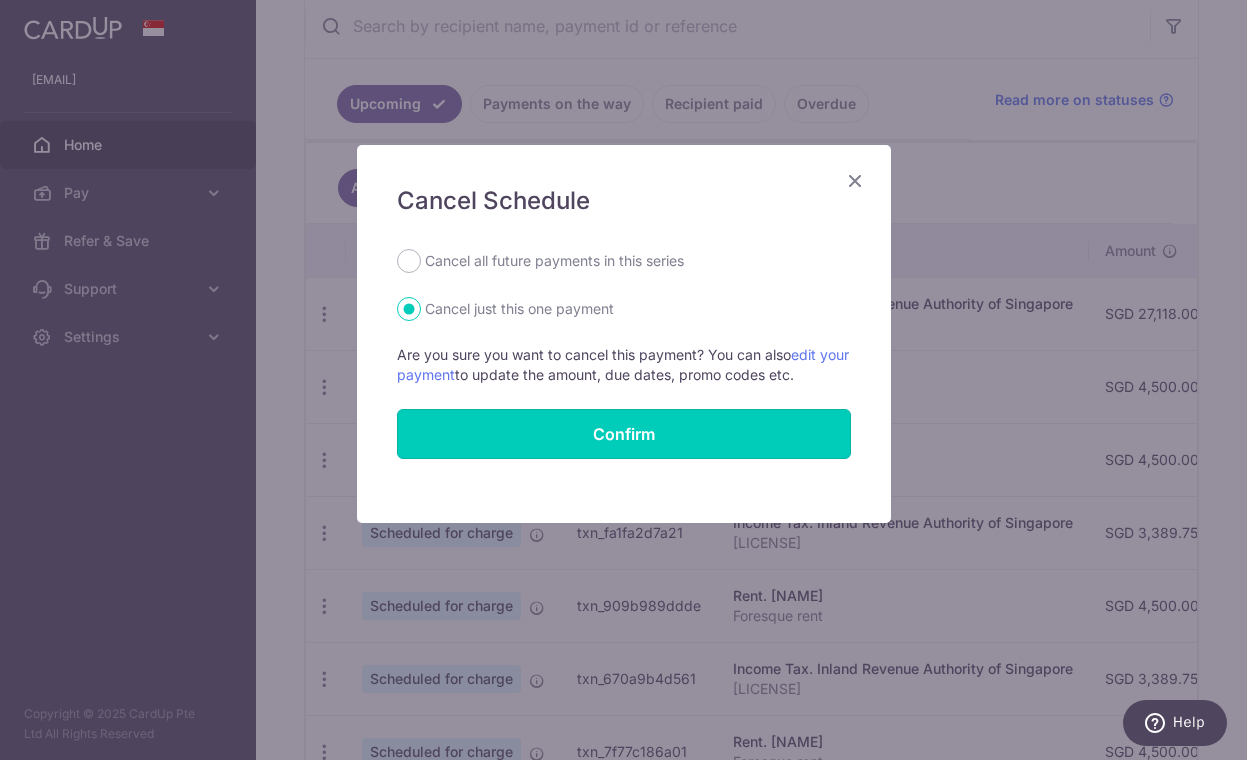 drag, startPoint x: 620, startPoint y: 428, endPoint x: 647, endPoint y: 280, distance: 150.44267 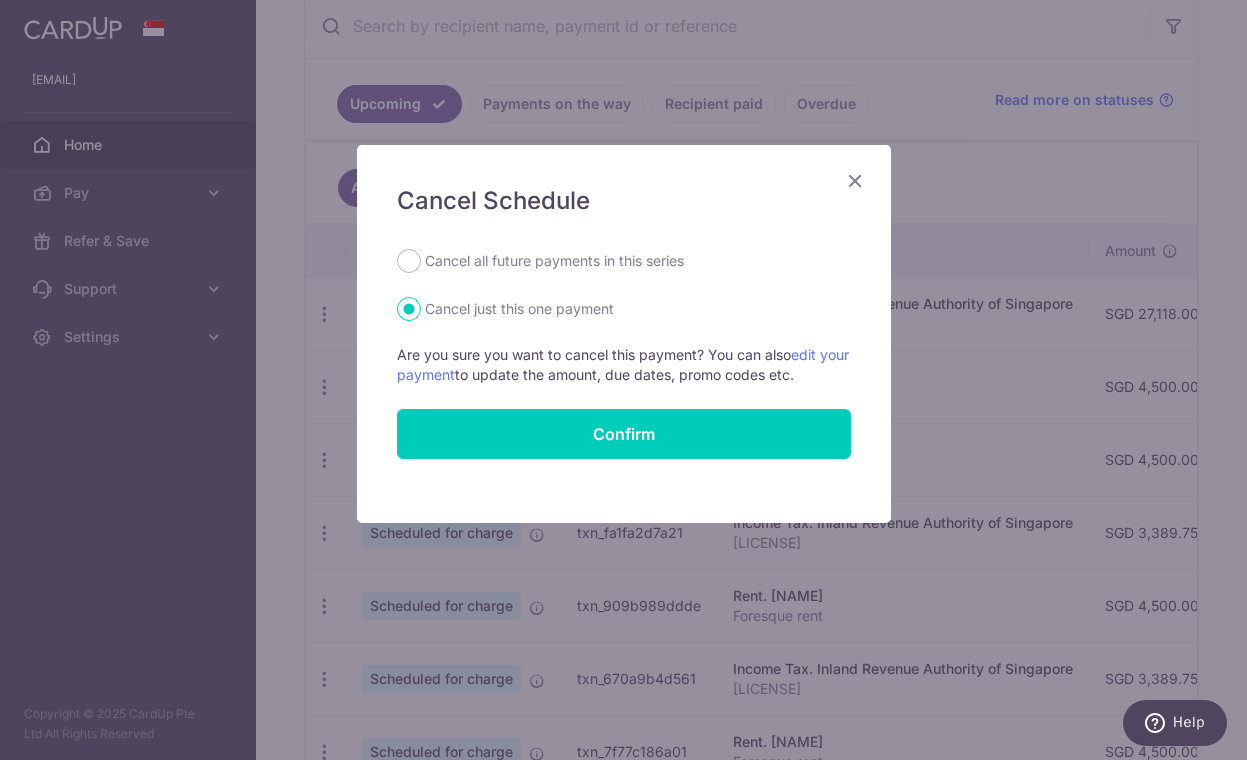 click on "Cancel all future payments in this series" at bounding box center (554, 261) 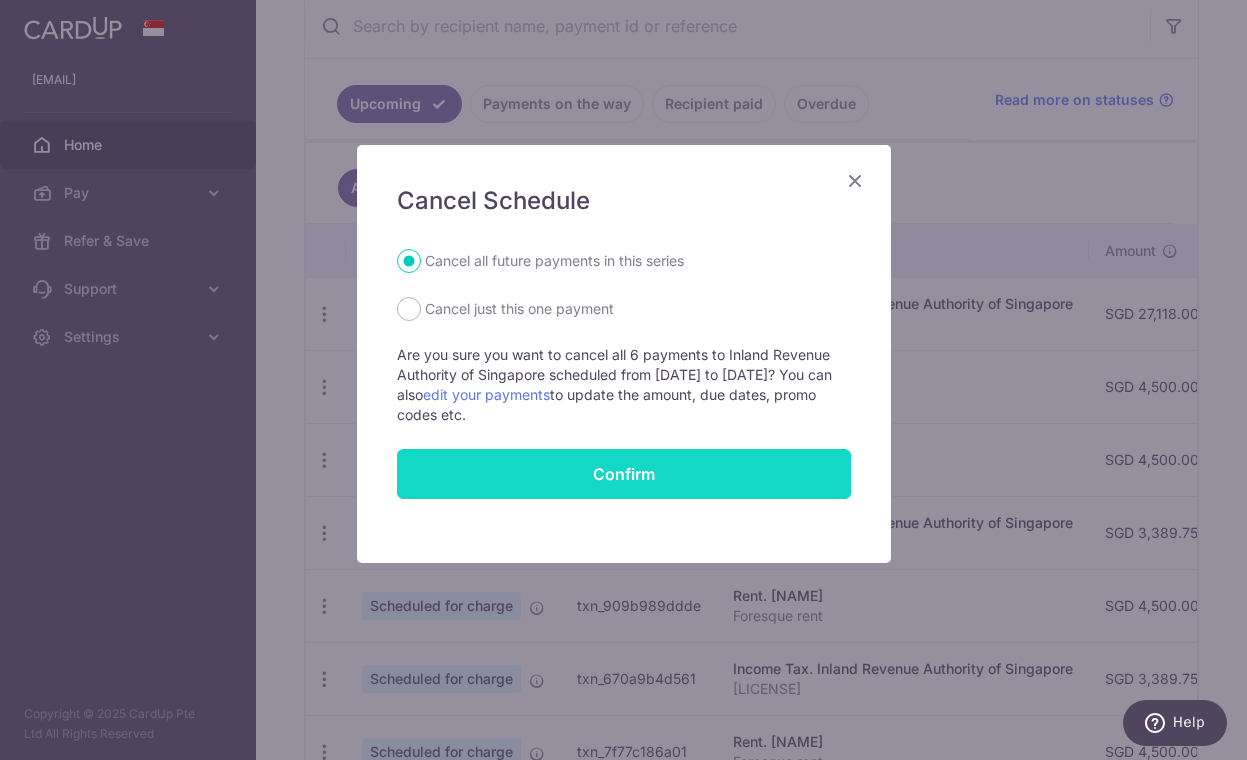 click on "Confirm" at bounding box center [624, 474] 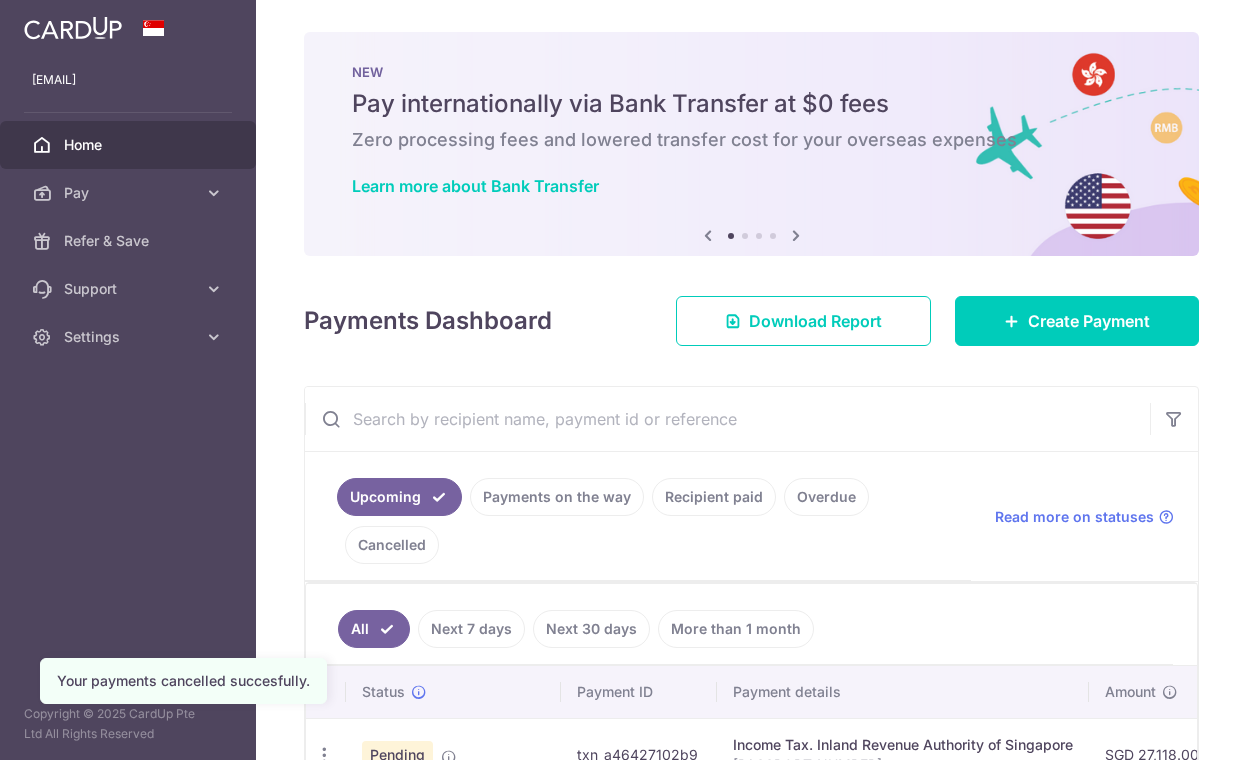 scroll, scrollTop: 0, scrollLeft: 0, axis: both 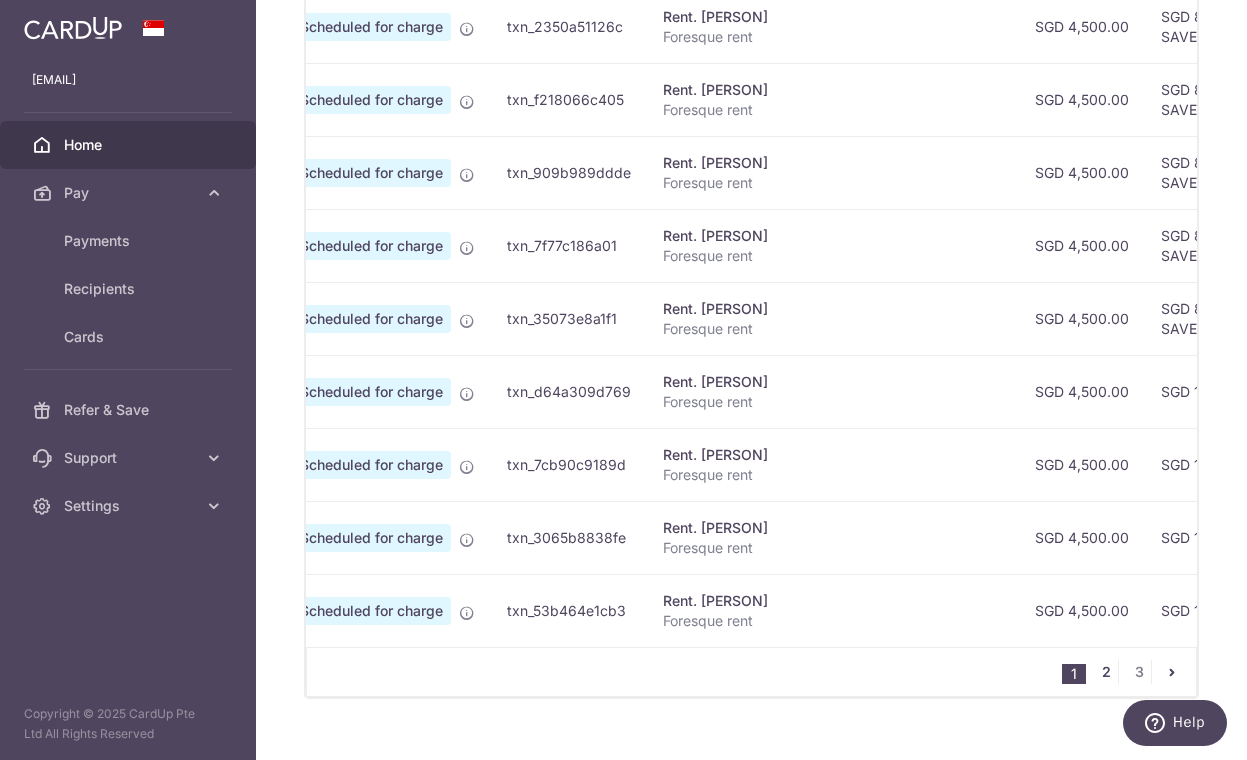 click on "2" at bounding box center (1106, 672) 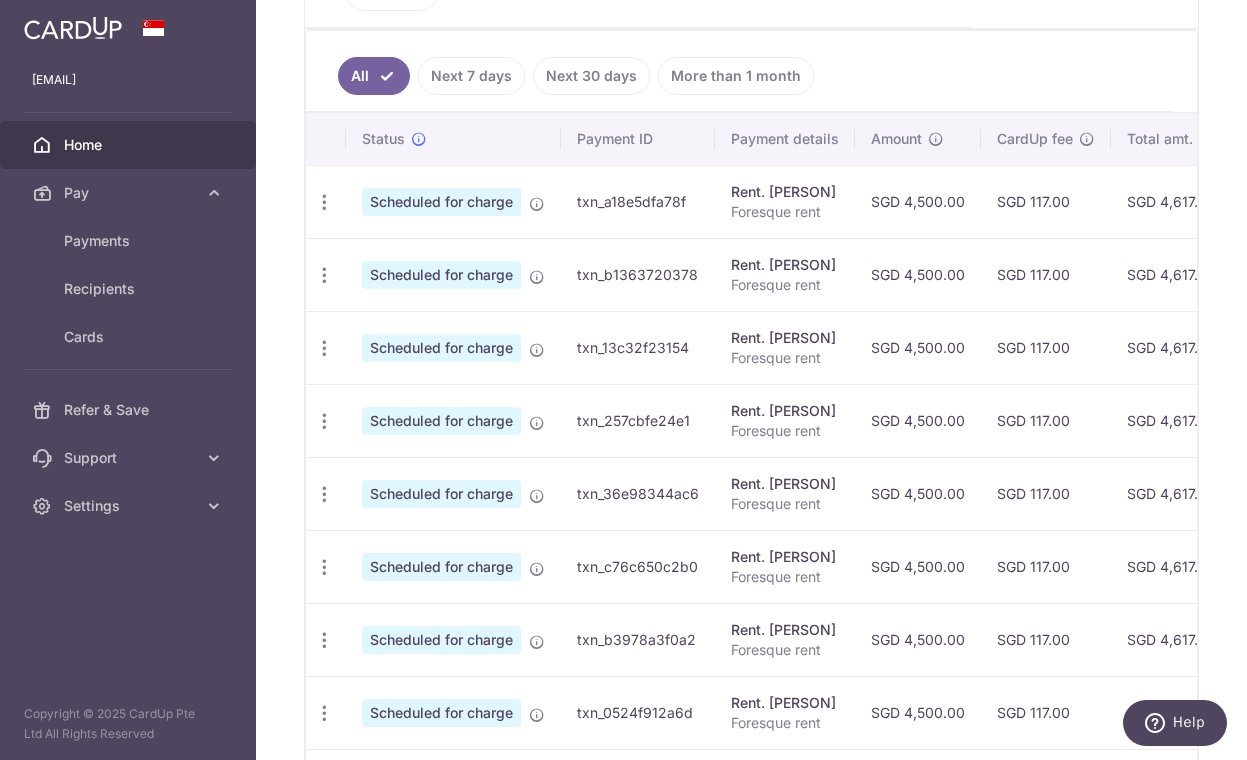 scroll, scrollTop: 549, scrollLeft: 0, axis: vertical 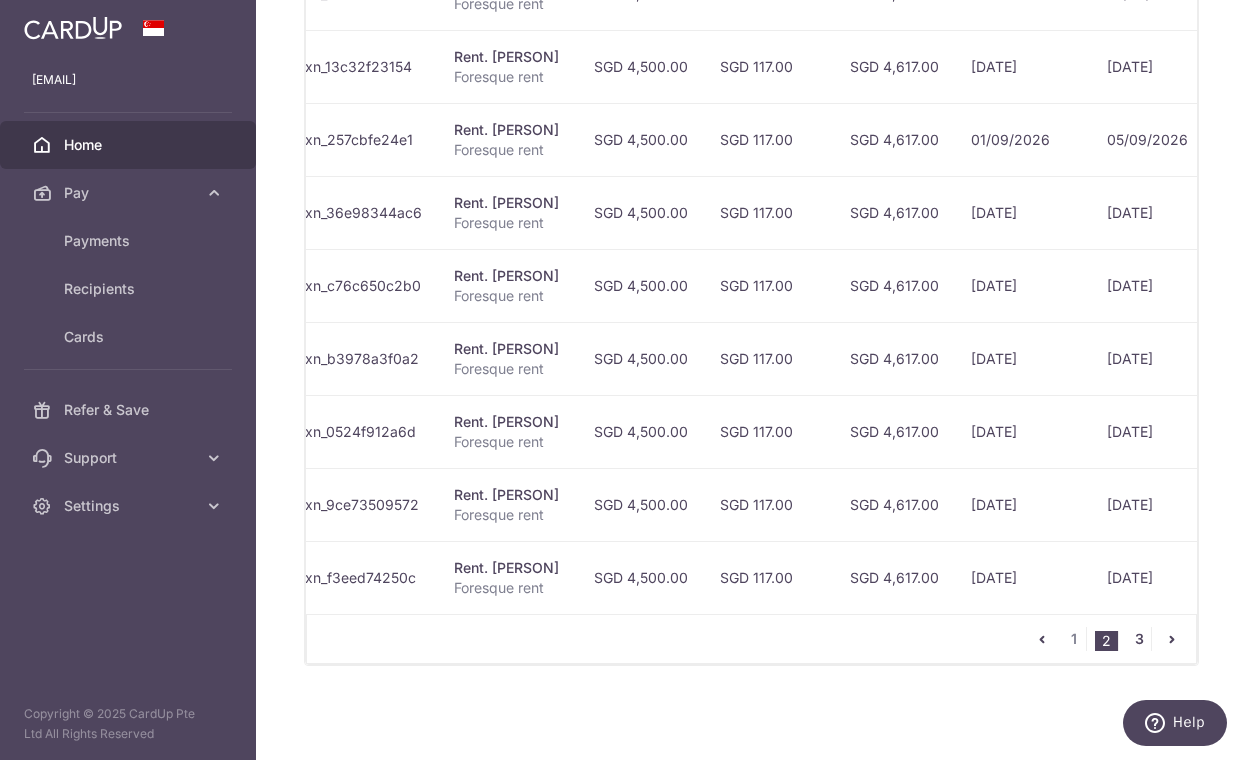 click on "3" at bounding box center (1139, 639) 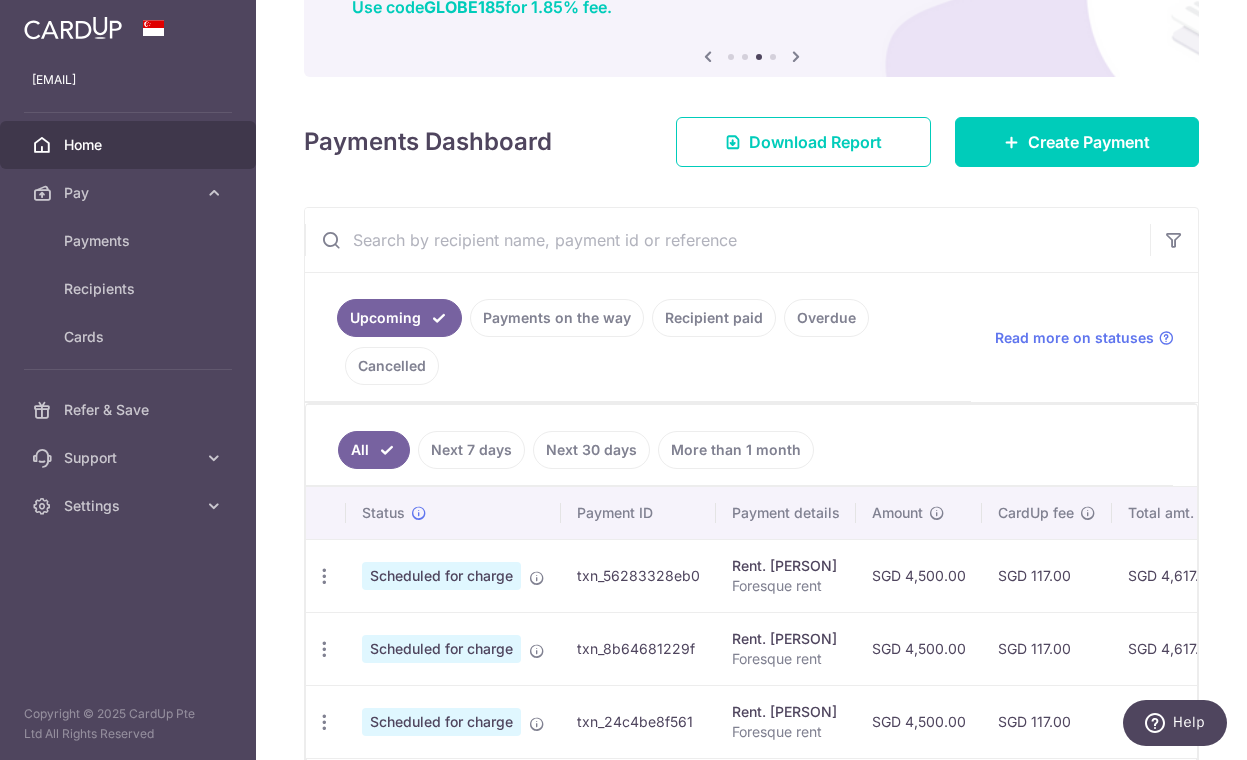 scroll, scrollTop: 0, scrollLeft: 0, axis: both 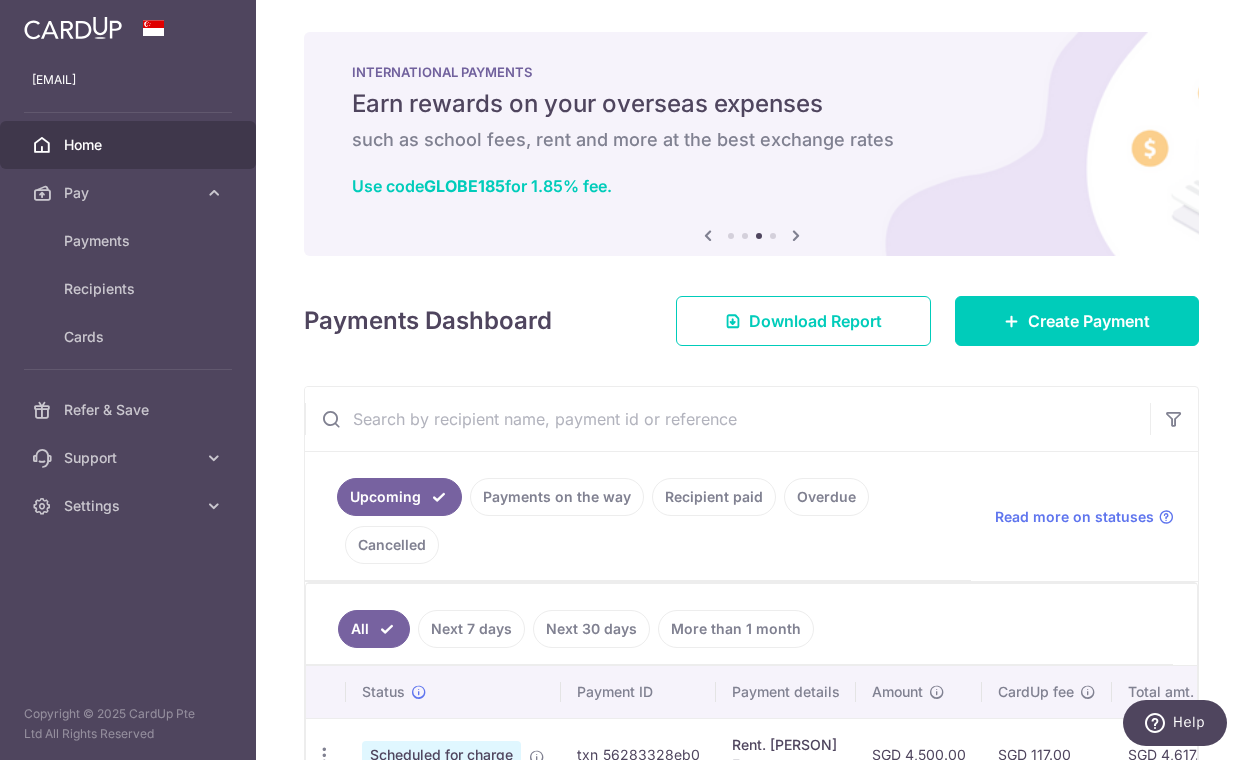 click at bounding box center (796, 235) 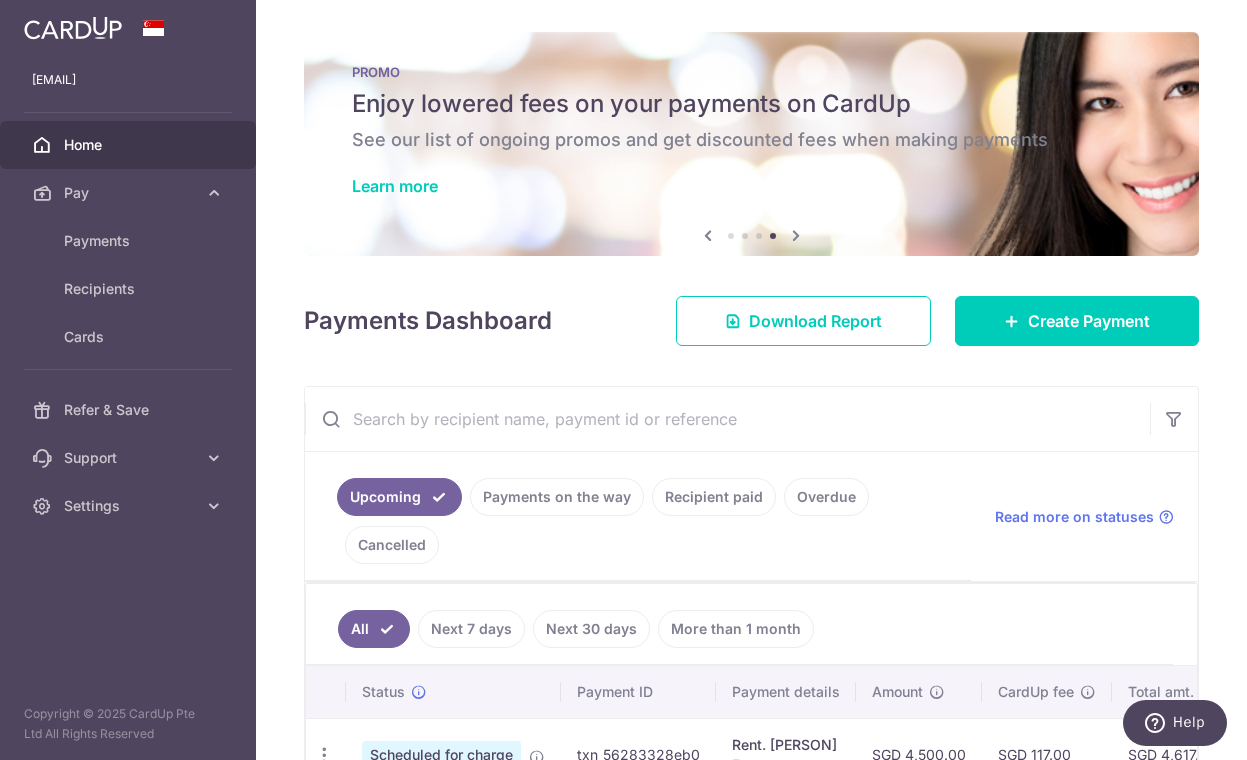 click at bounding box center (796, 235) 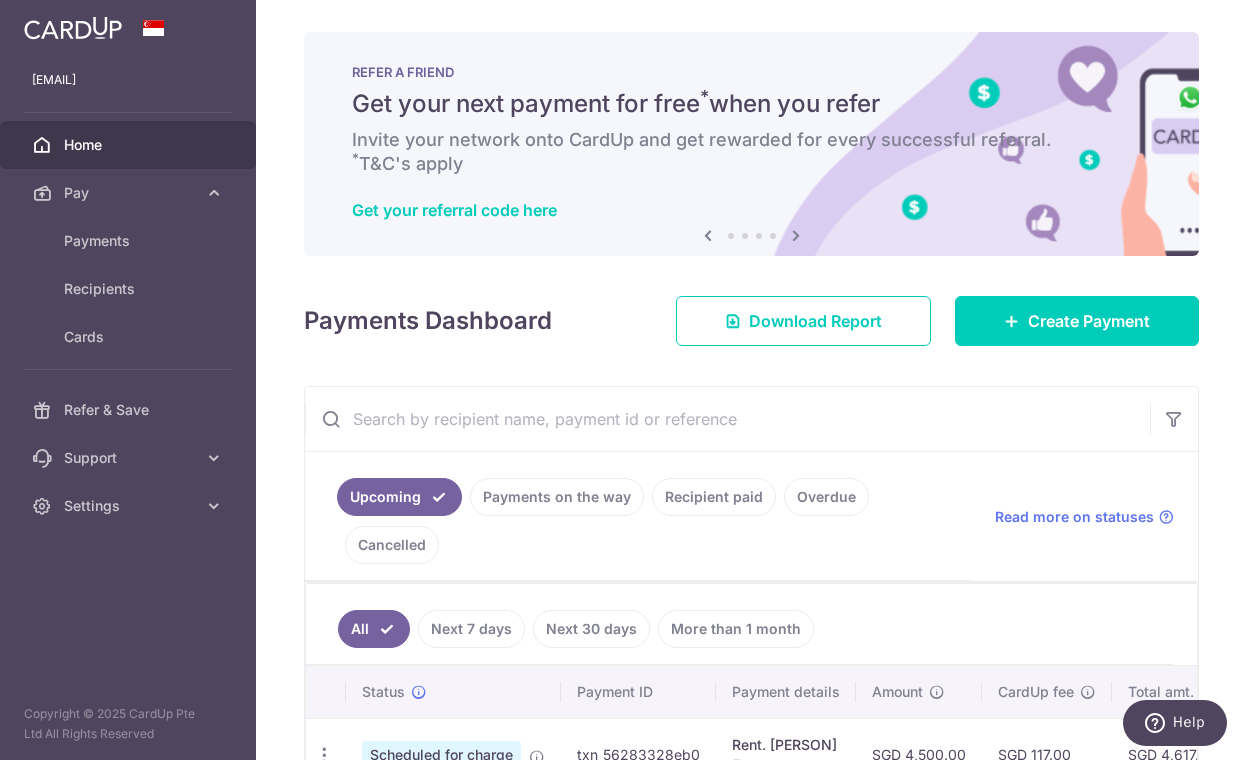 click at bounding box center [796, 235] 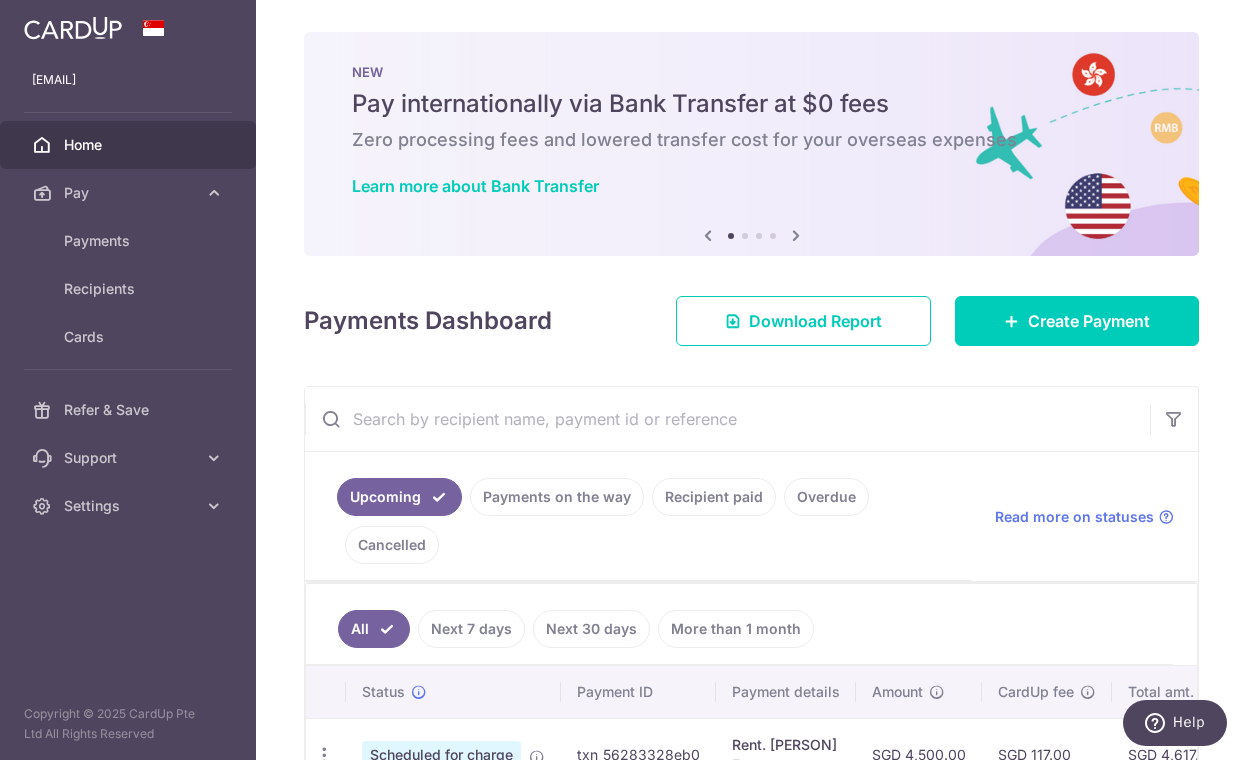 click at bounding box center (796, 235) 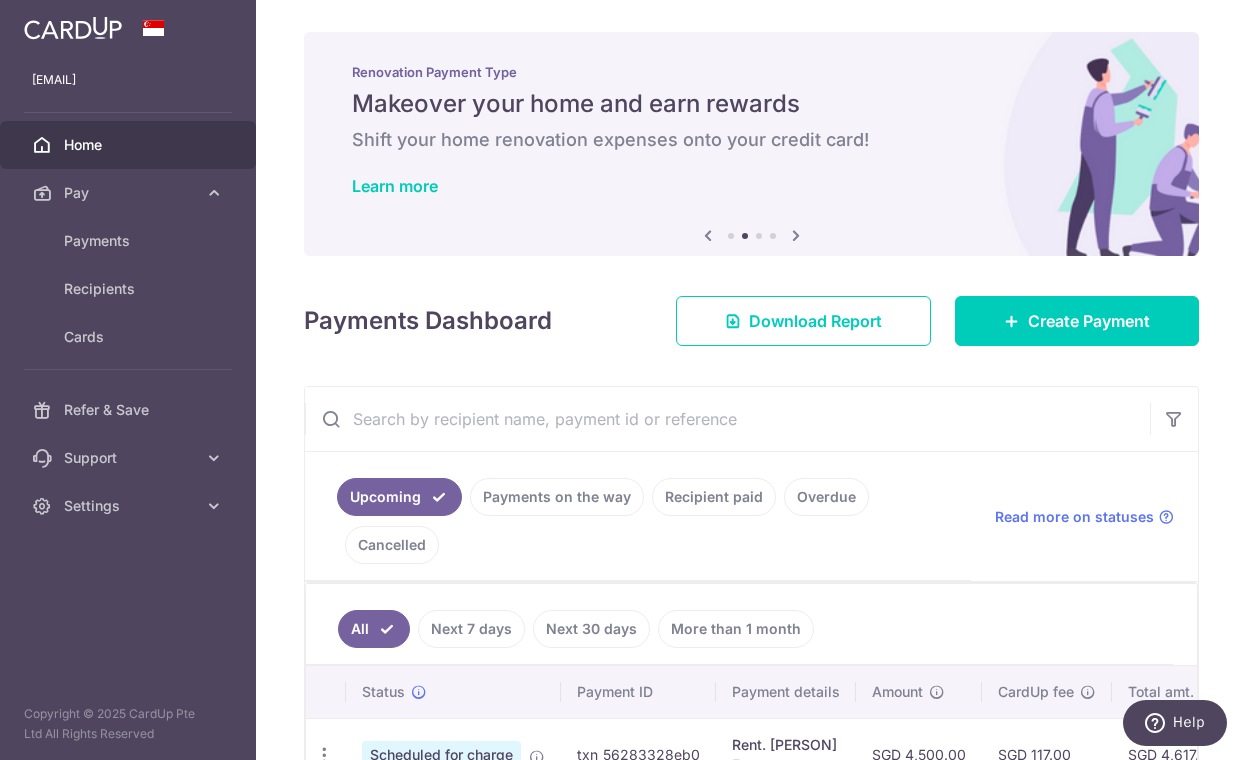 click at bounding box center [708, 235] 